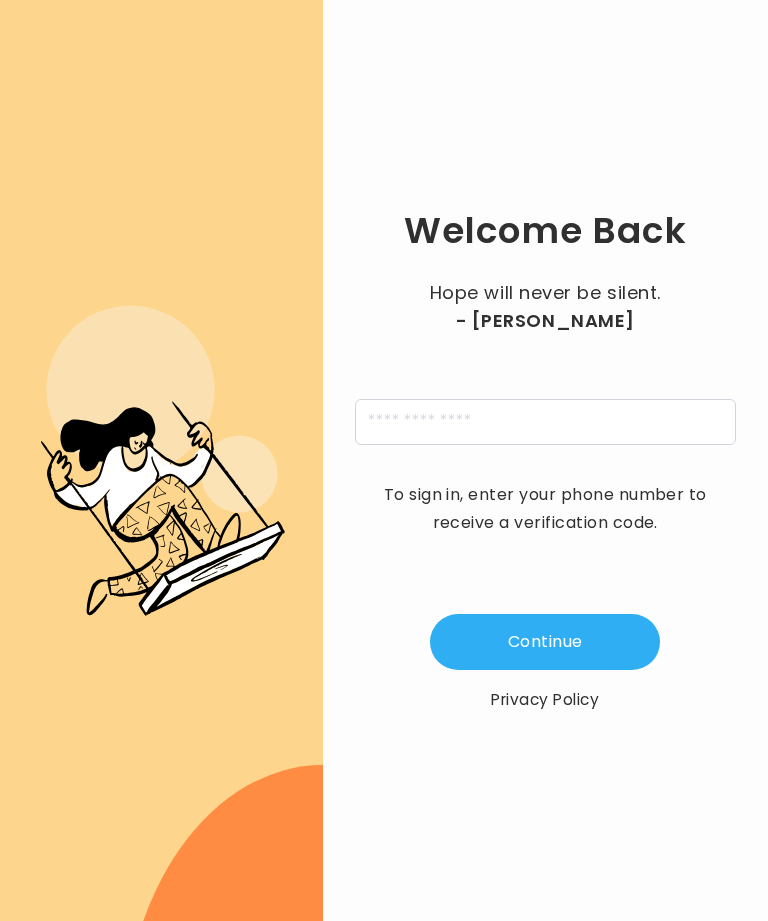 scroll, scrollTop: 0, scrollLeft: 0, axis: both 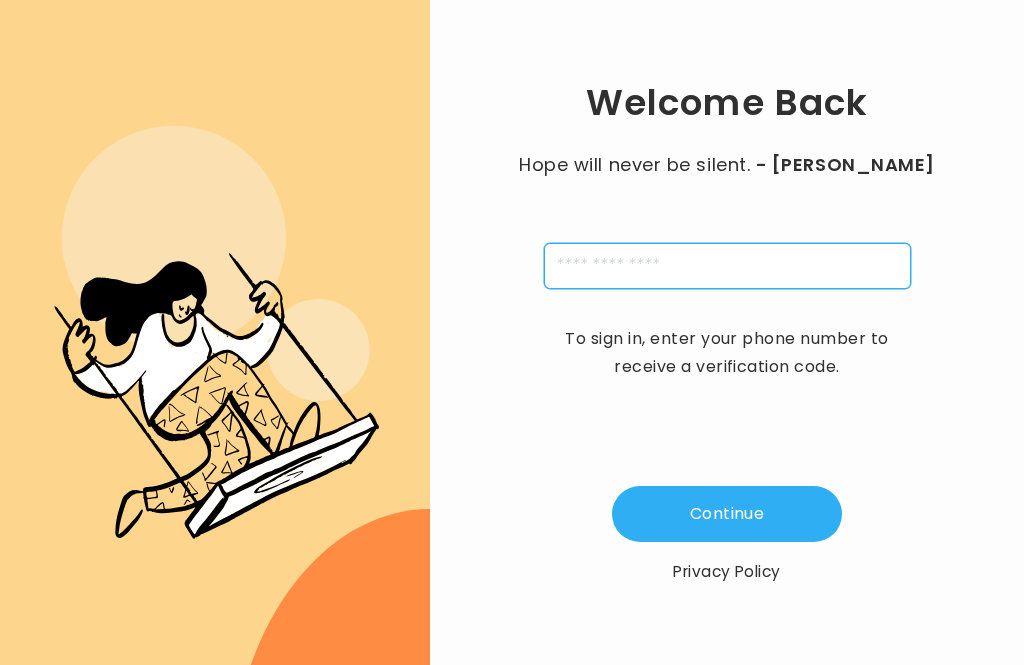 click at bounding box center [727, 266] 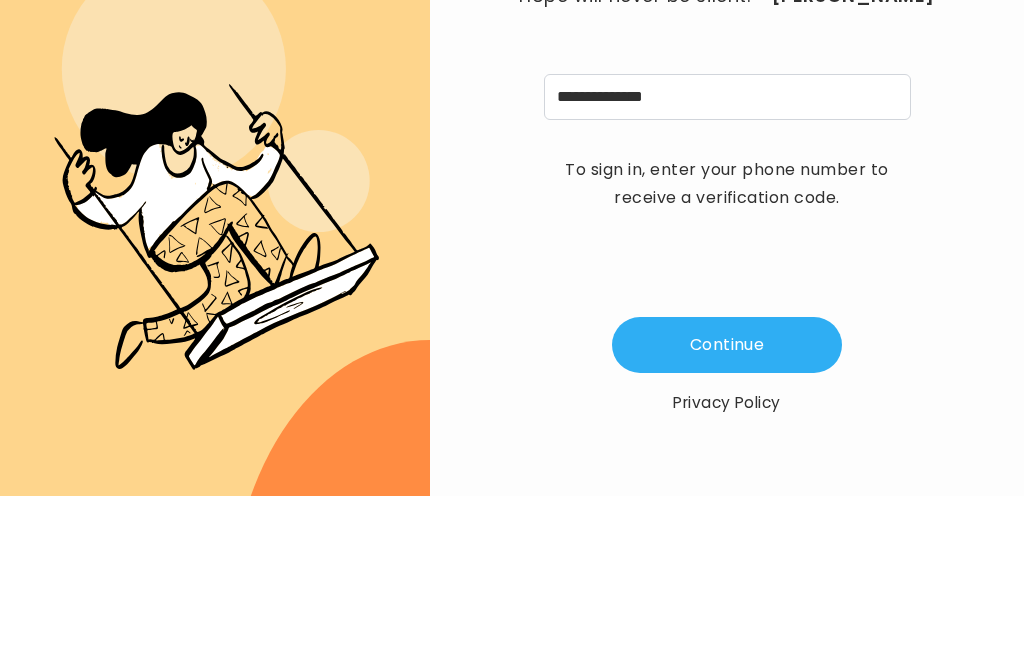scroll, scrollTop: 64, scrollLeft: 0, axis: vertical 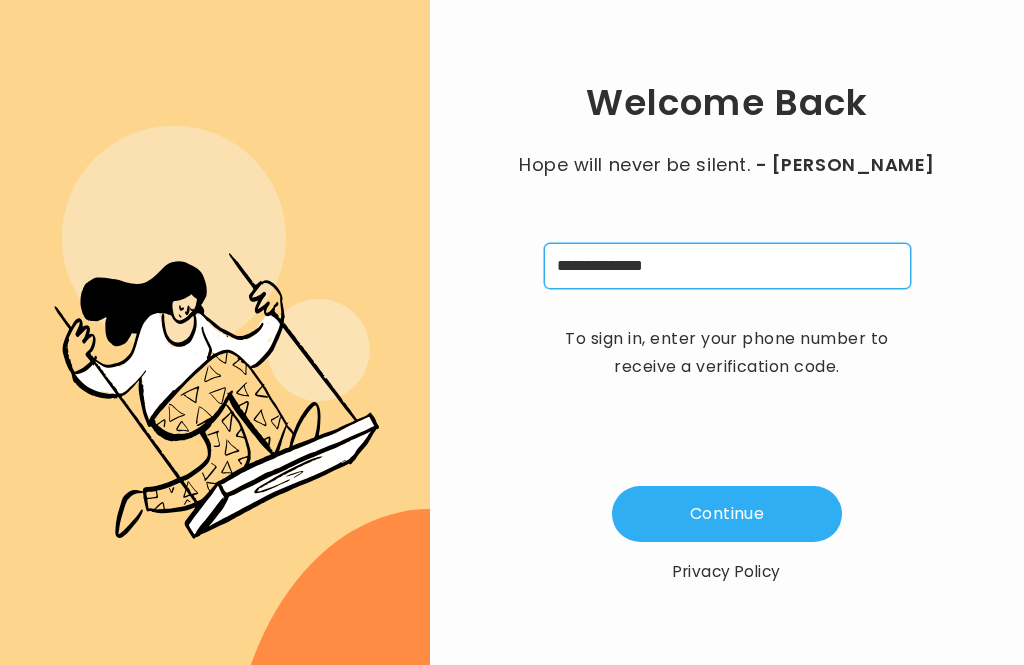 type on "**********" 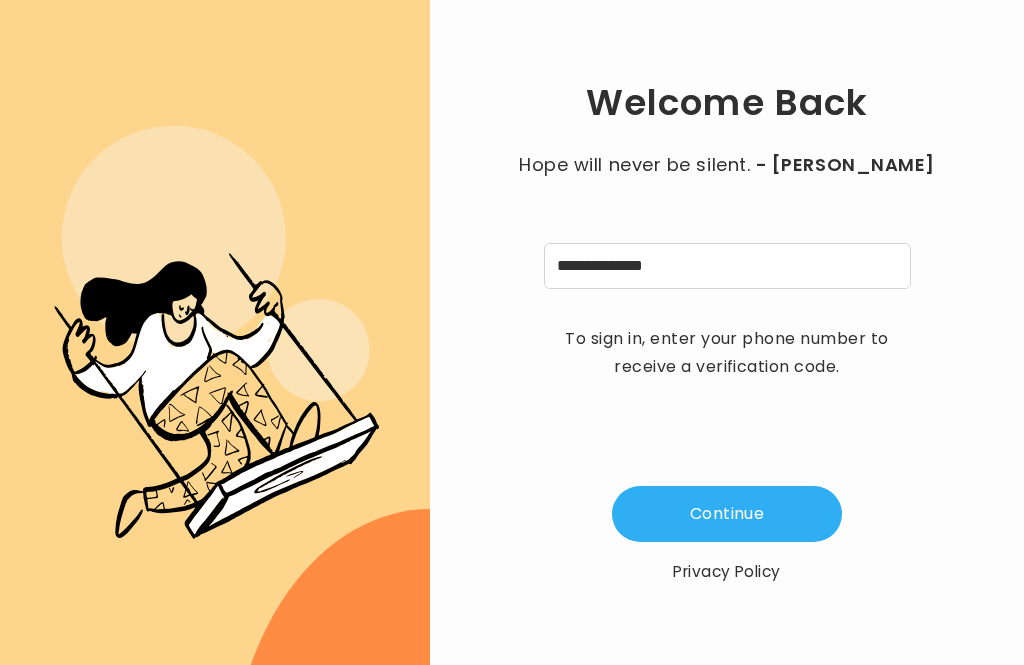 click on "Continue" at bounding box center [727, 514] 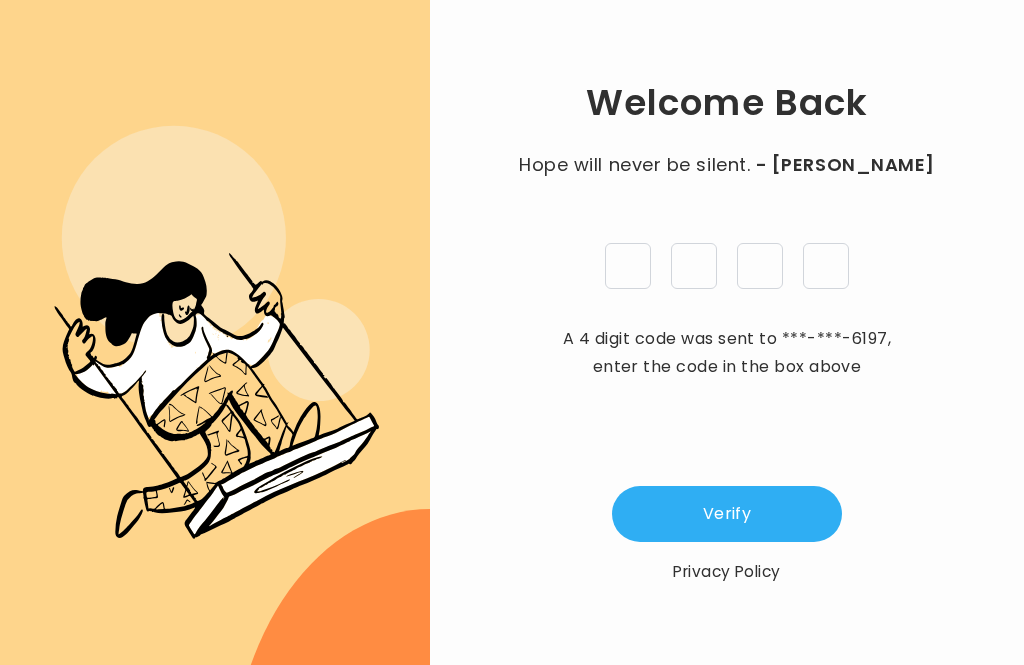 click at bounding box center [628, 266] 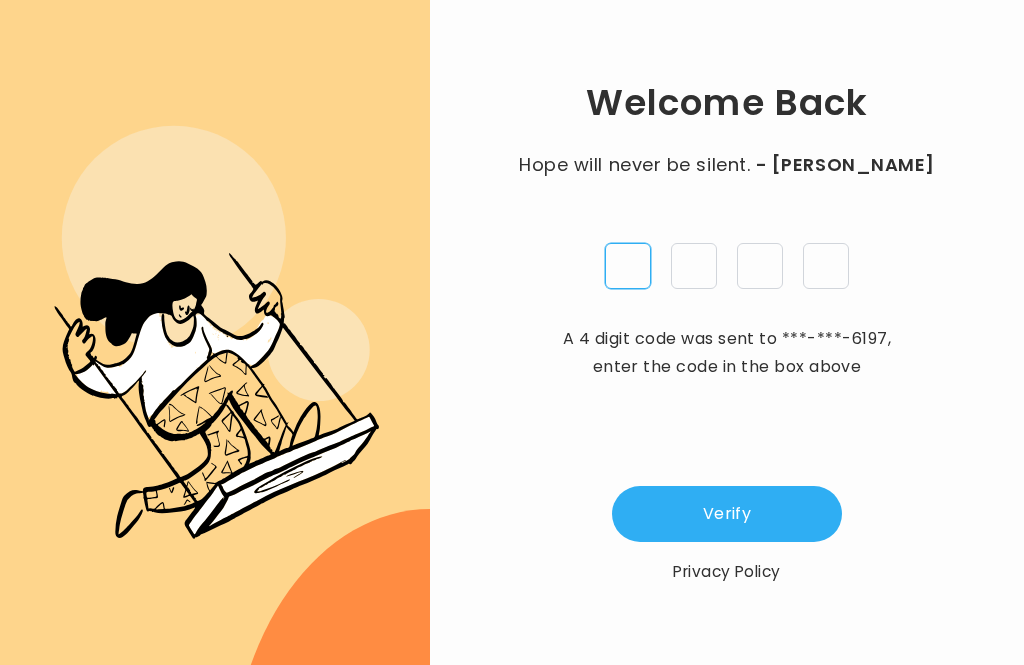 click at bounding box center (628, 266) 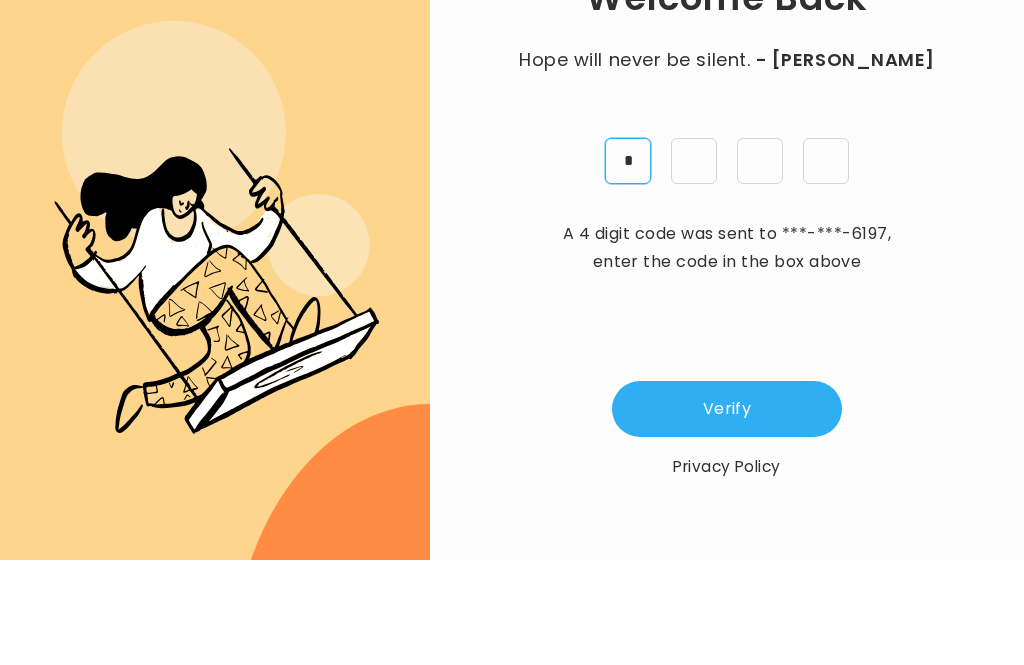 type on "*" 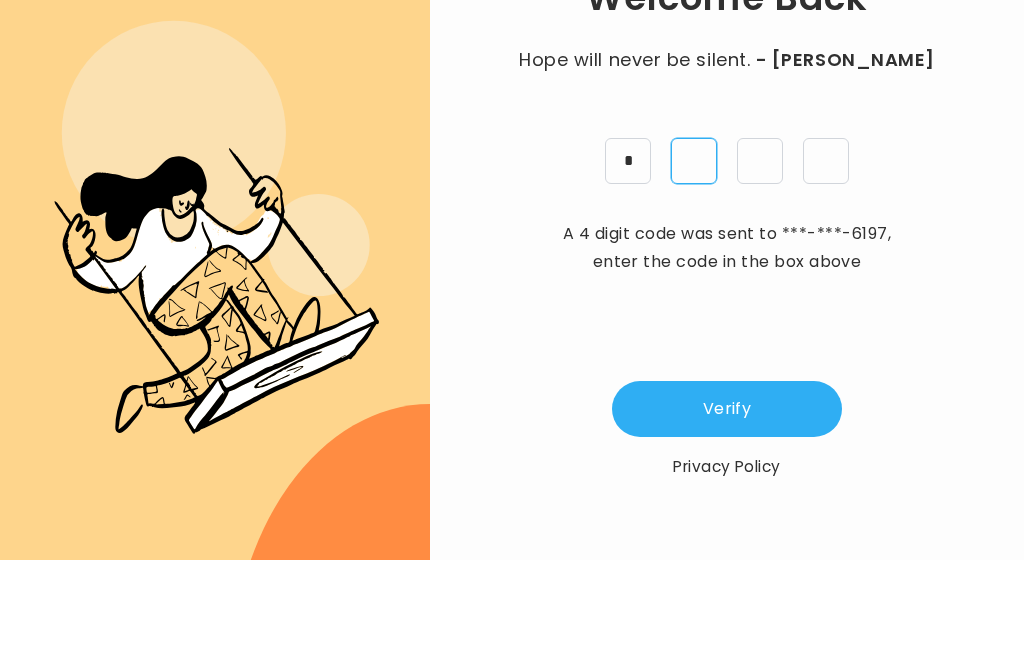 type on "*" 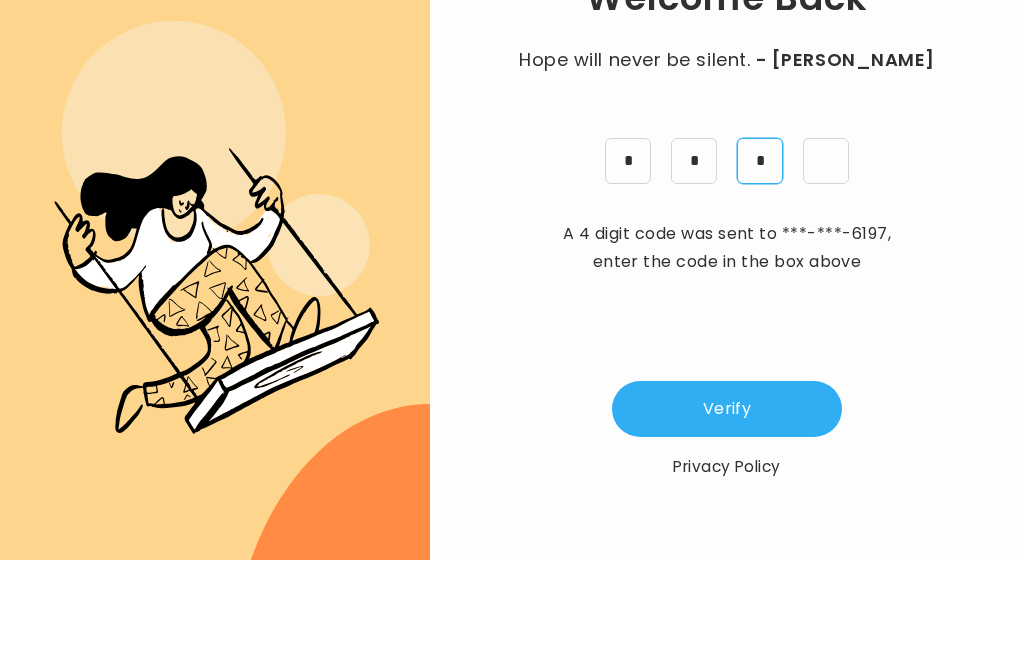 type on "*" 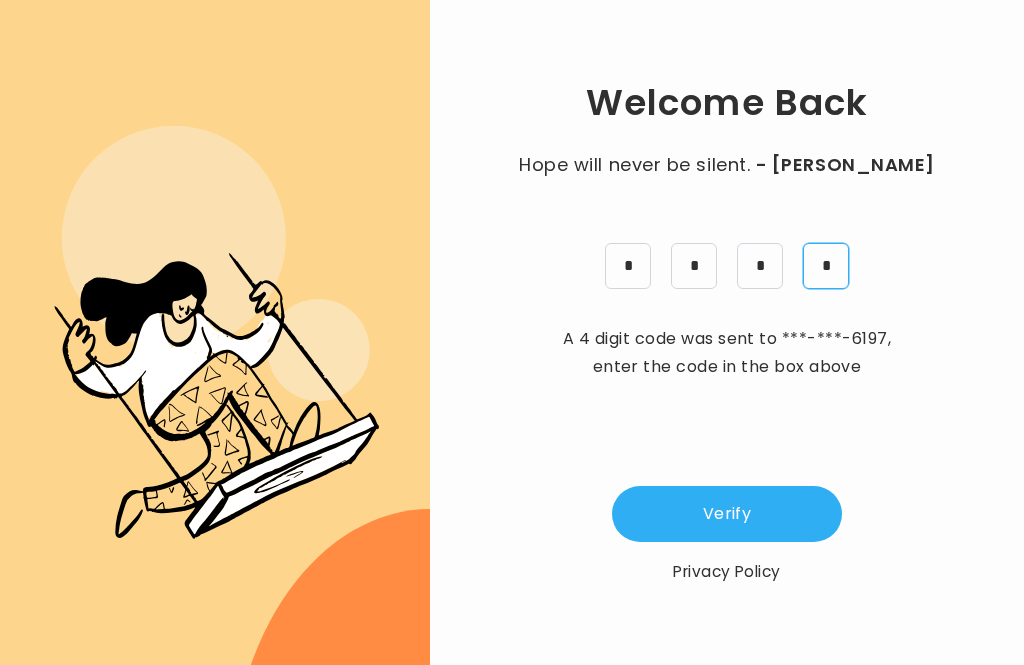 type on "*" 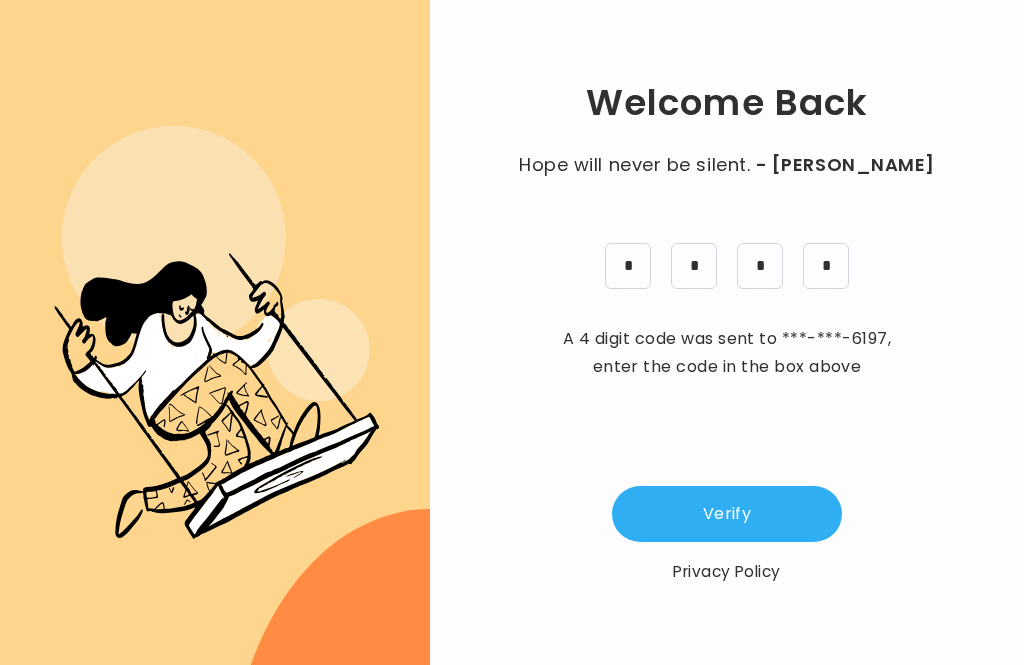 click on "Verify" at bounding box center (727, 514) 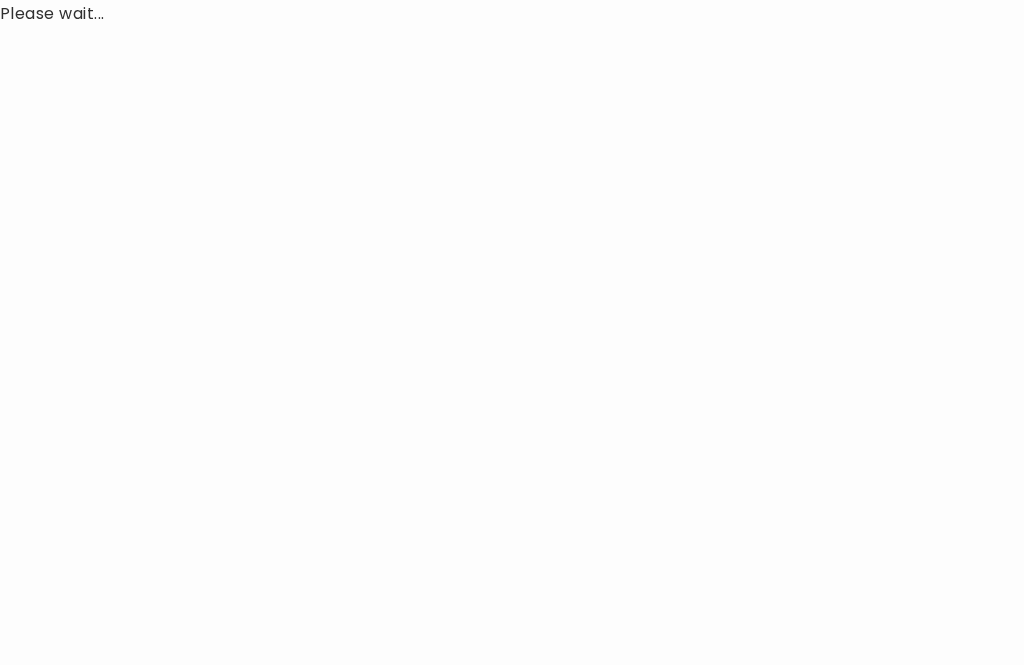 scroll, scrollTop: 0, scrollLeft: 0, axis: both 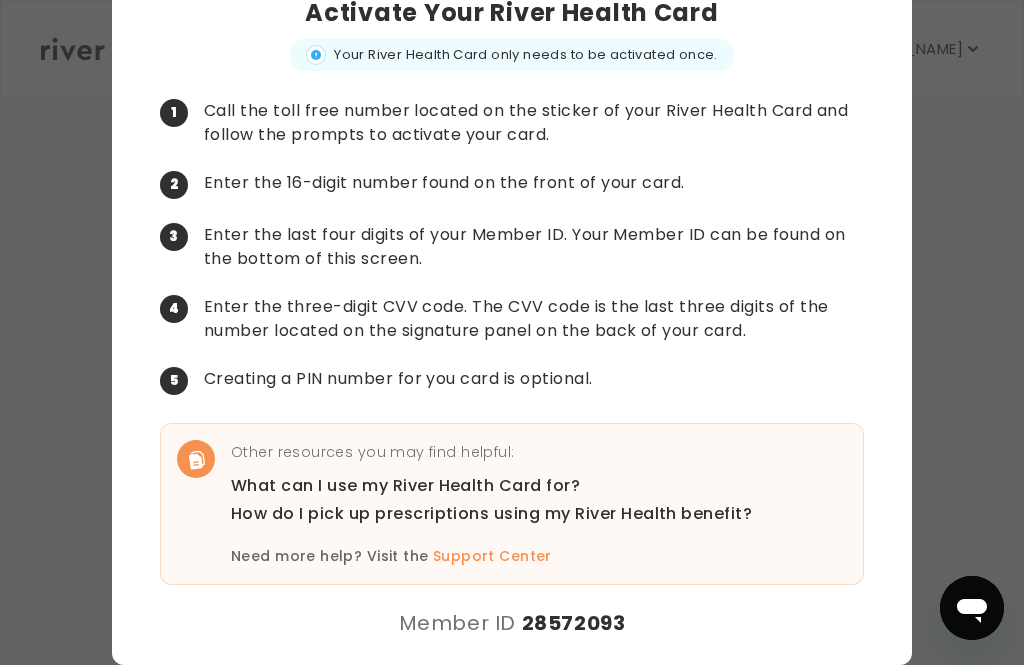 click at bounding box center (512, 332) 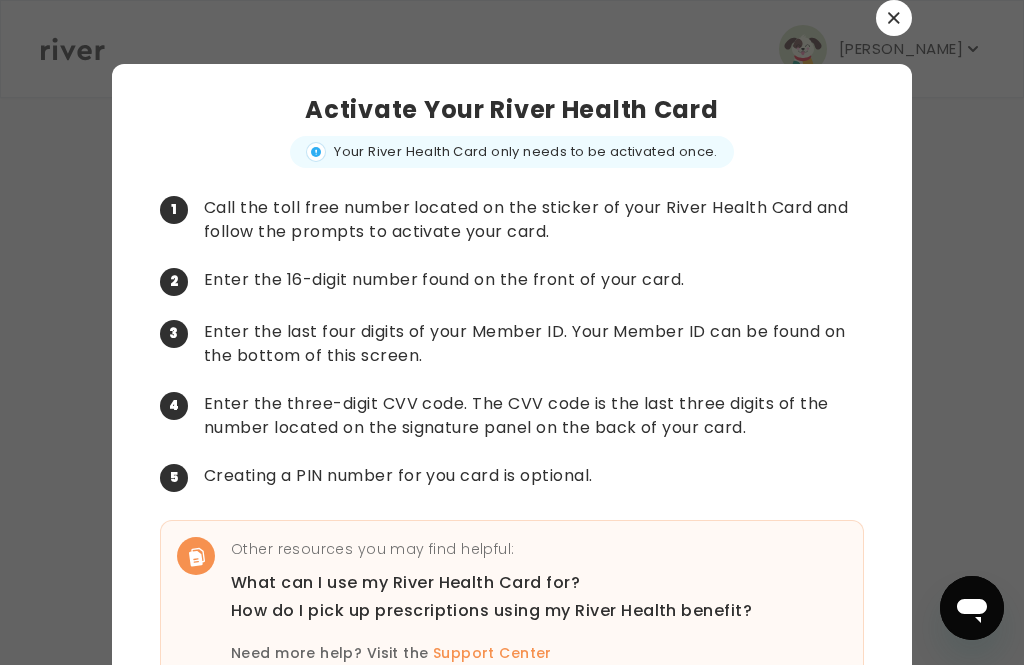 scroll, scrollTop: 0, scrollLeft: 0, axis: both 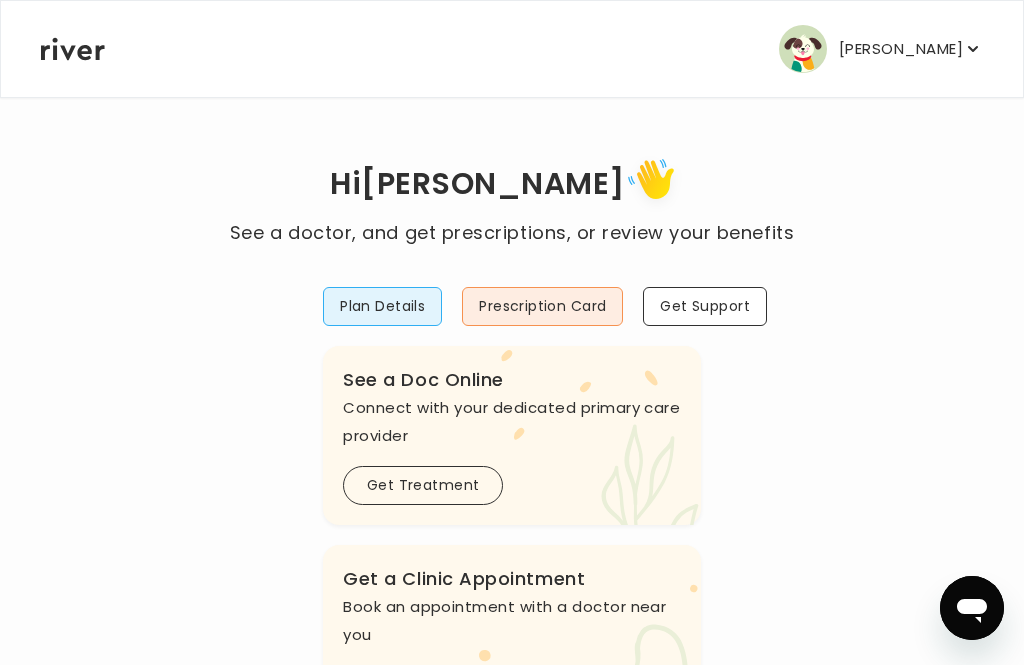 click 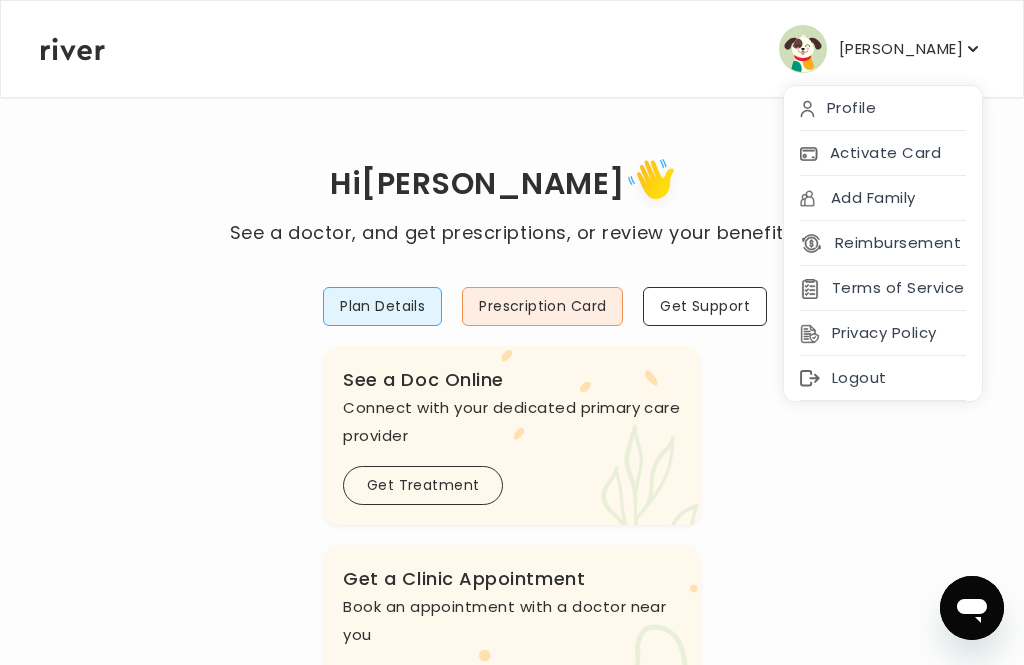 click on "TEARA BUCK" at bounding box center [901, 49] 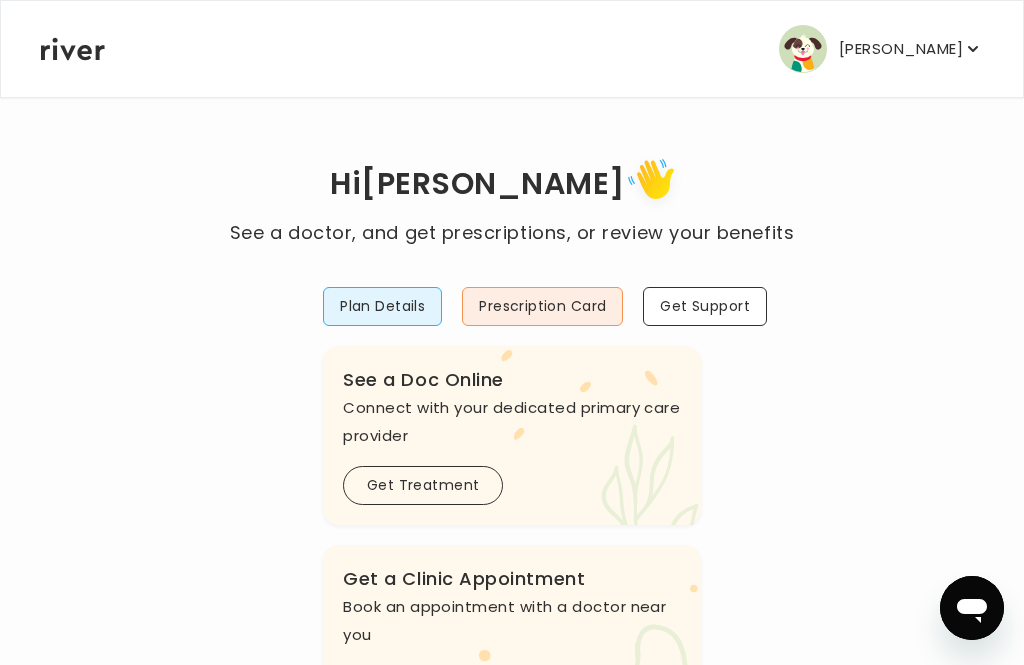 click on "TEARA BUCK" at bounding box center (901, 49) 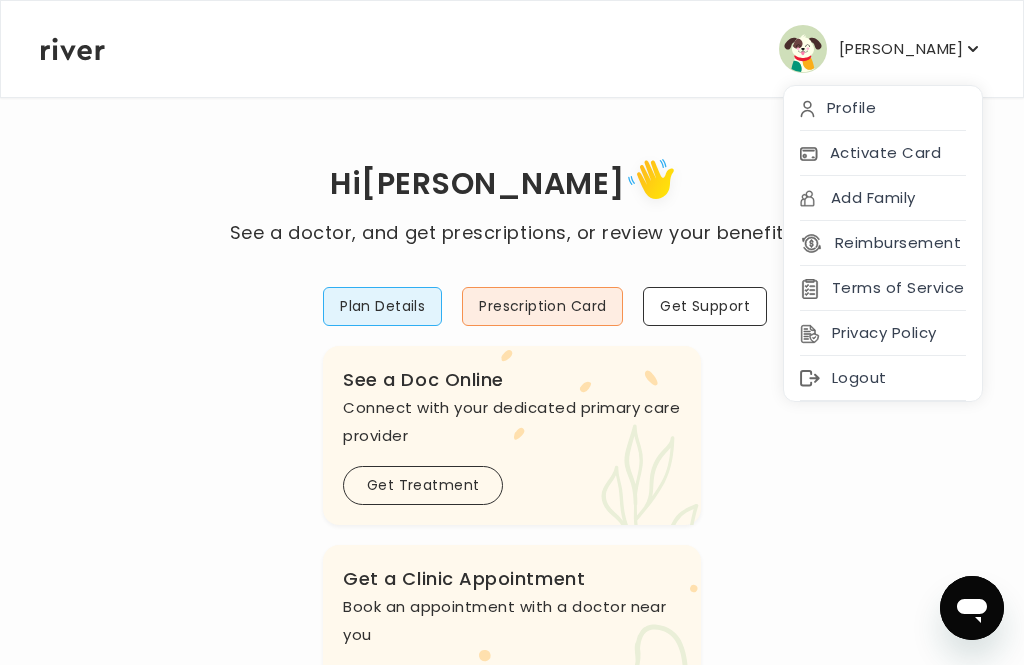 click on "Hi  TEARA See a doctor, and get prescriptions, or review your benefits Plan Details Prescription Card Get Support
.cls-1 {
fill: #ffe0ae;
}
.cls-2 {
fill: #eaefd8;
}
River Health Essential ACTIVE Employer Sponsored: Kohl's
.cls-see {
fill: #eaefd8;
}
.cls-see-doctor {
fill: #ffe0ae;
}
See a Doc Online Connect with your dedicated primary care provider Get Treatment
.cls-clinic {
fill: #eaefd8;
}
.cls-clinic-appt {
fill: #ffe0ae;
}
Get a Clinic Appointment Book an appointment with a doctor near you Schedule Visit
.cls-1 {
fill: #ffe0ae;
}
Behavioral Health Get help with anxiety, depression, and more Get Started .cls-1{fill:#ffe0ae} Get a Prescription Refill Request a refill for current medications Get Prescription
.cls-1 {
fill: #ffe0ae;
}
.cls-2 {
fill: #eaefd8;
}" at bounding box center (512, 708) 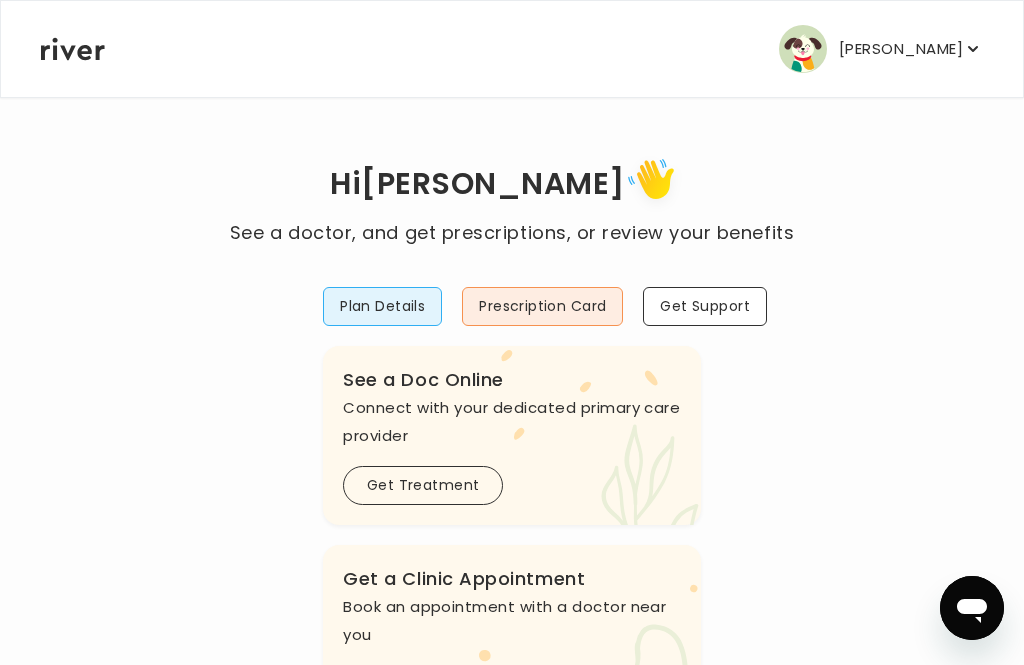 click on "Get Support" at bounding box center (705, 306) 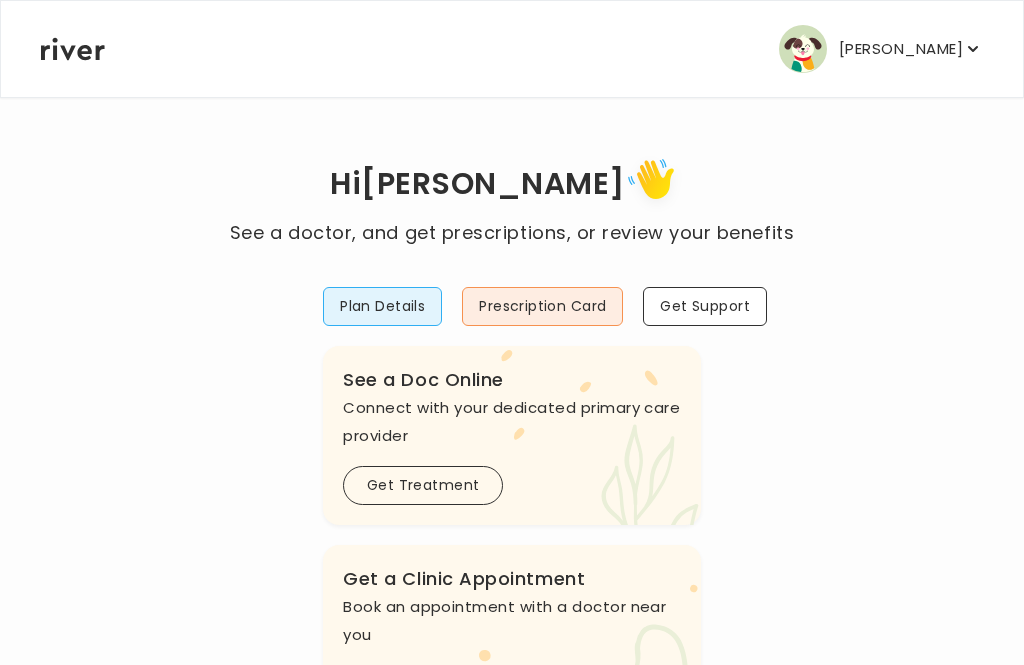 click on "Get Support" at bounding box center [705, 306] 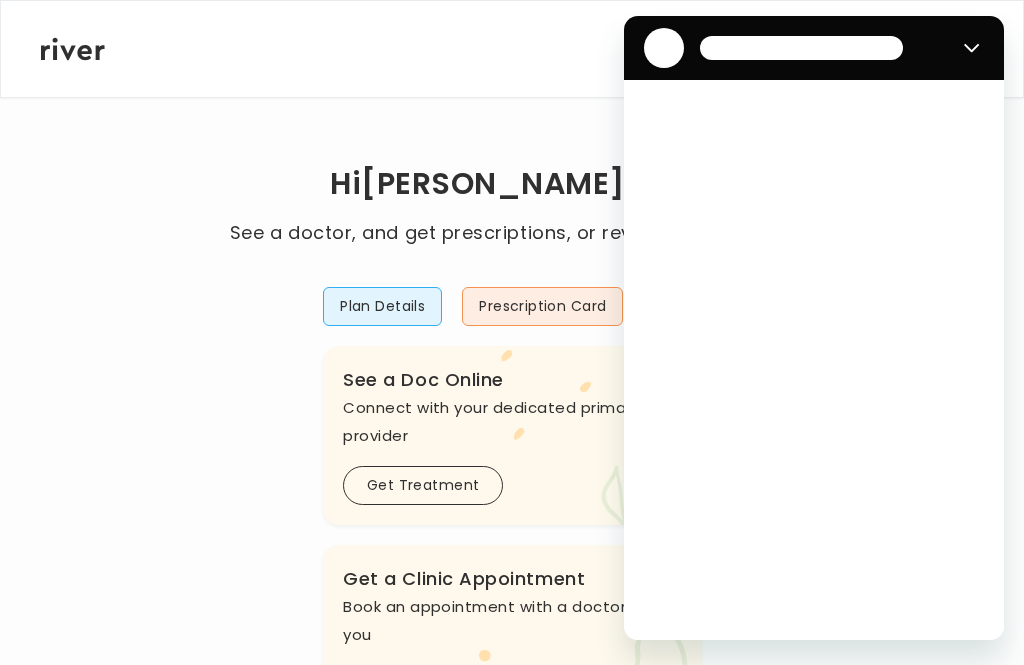 scroll, scrollTop: 0, scrollLeft: 0, axis: both 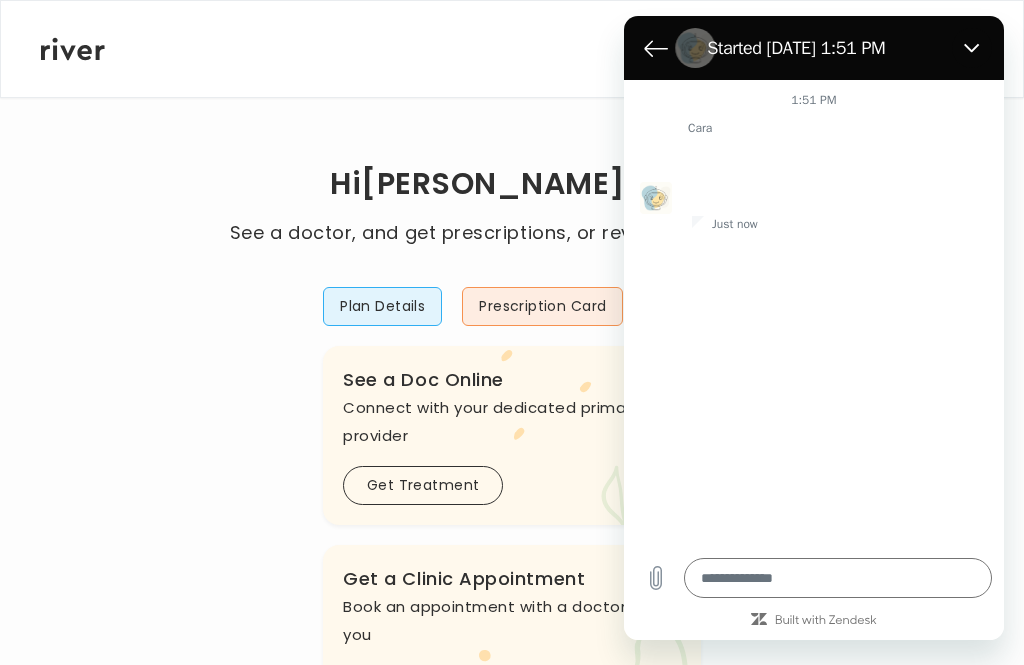 type on "*" 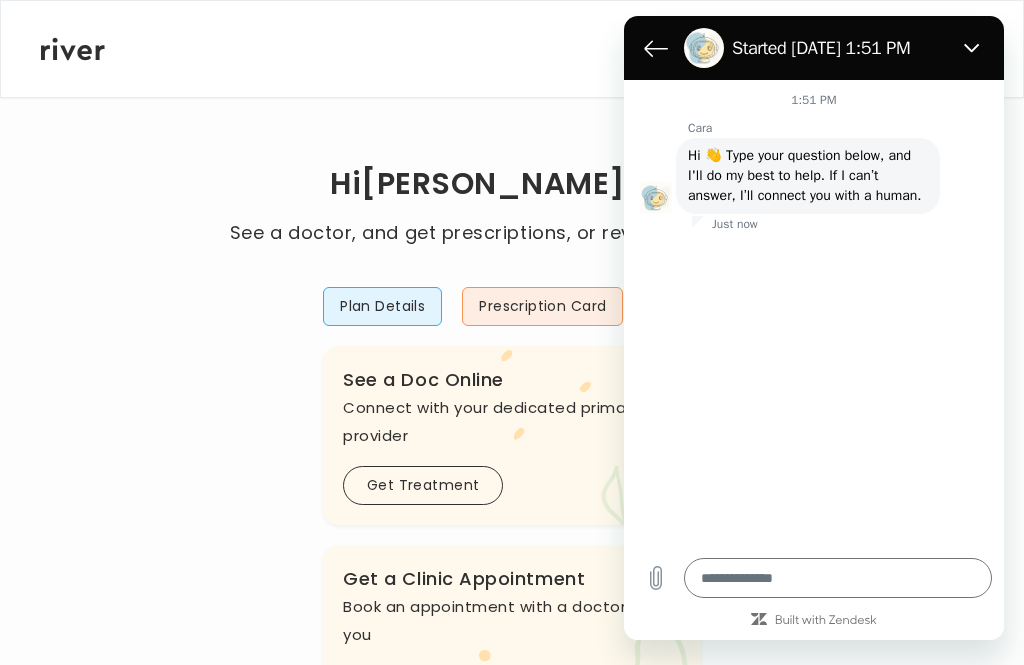 click at bounding box center (838, 578) 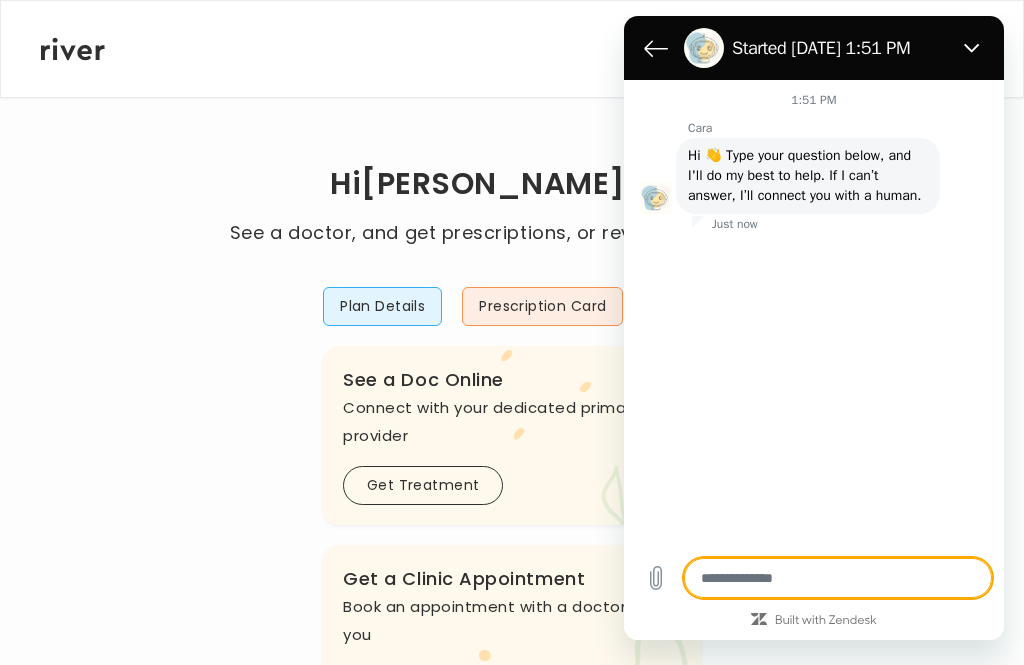 scroll, scrollTop: 73, scrollLeft: 0, axis: vertical 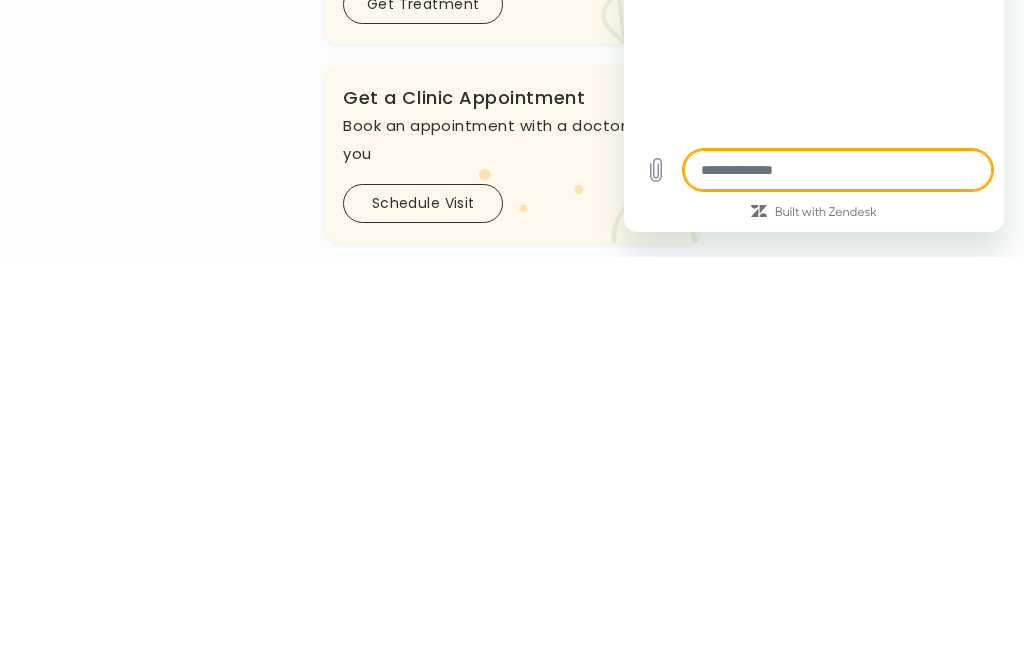 type on "*" 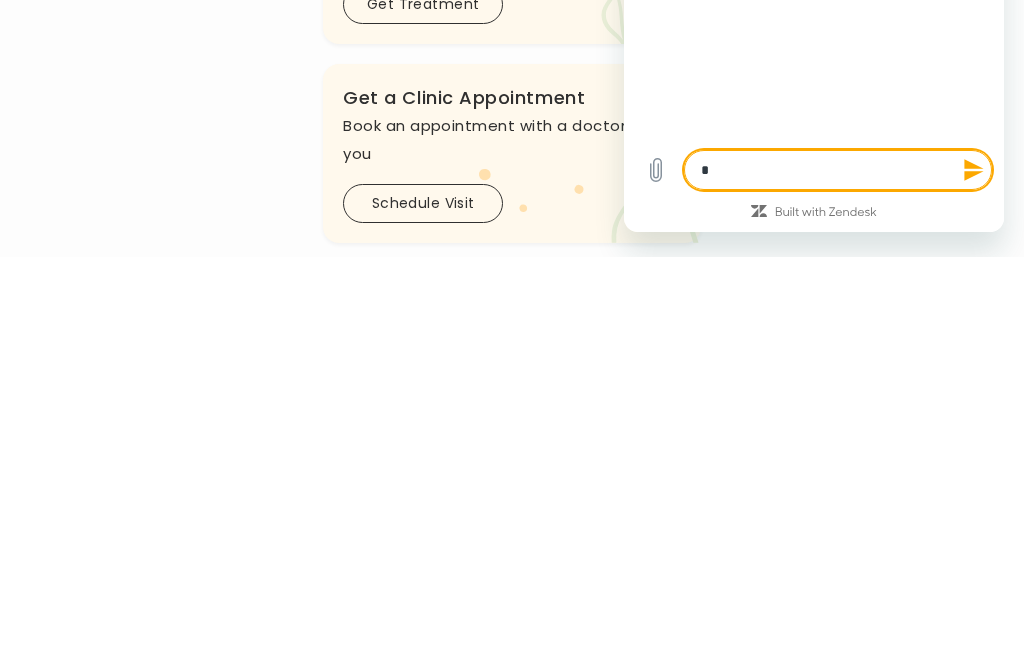 type on "**" 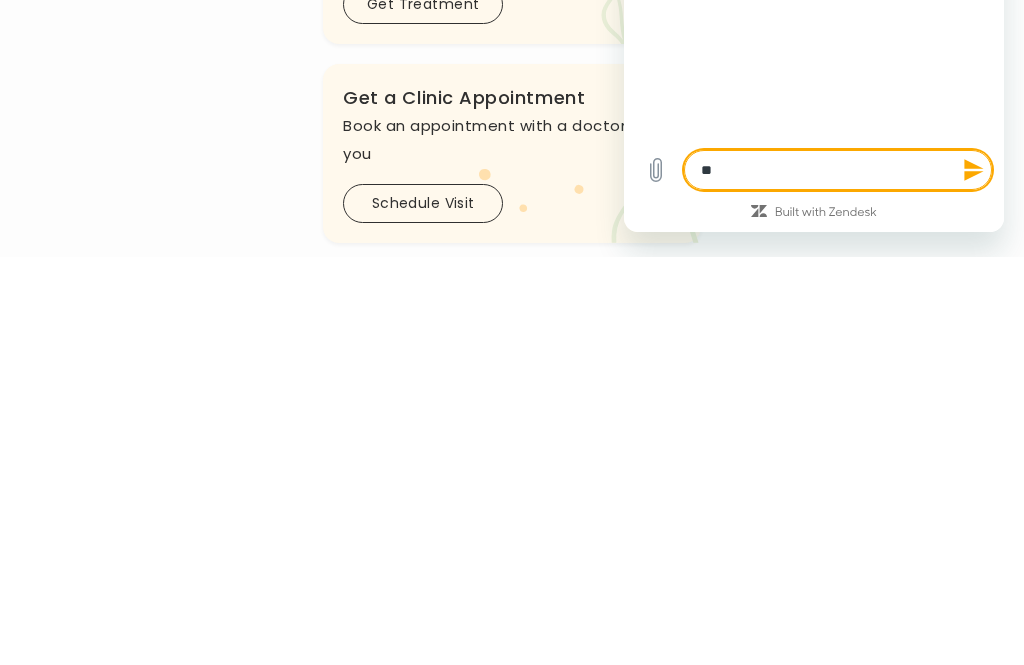 type on "***" 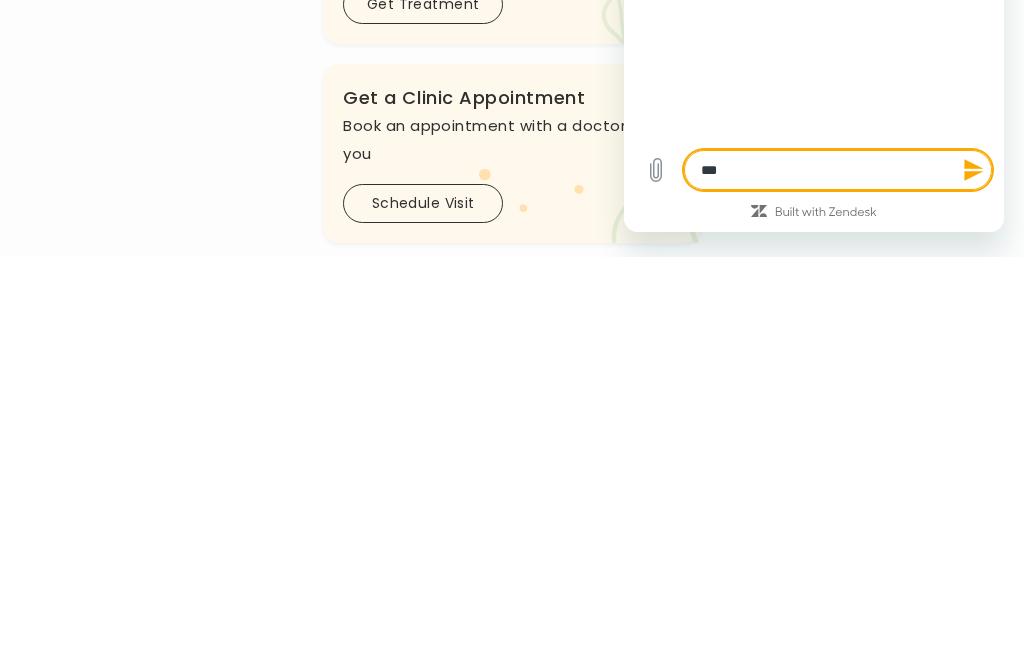 type on "***" 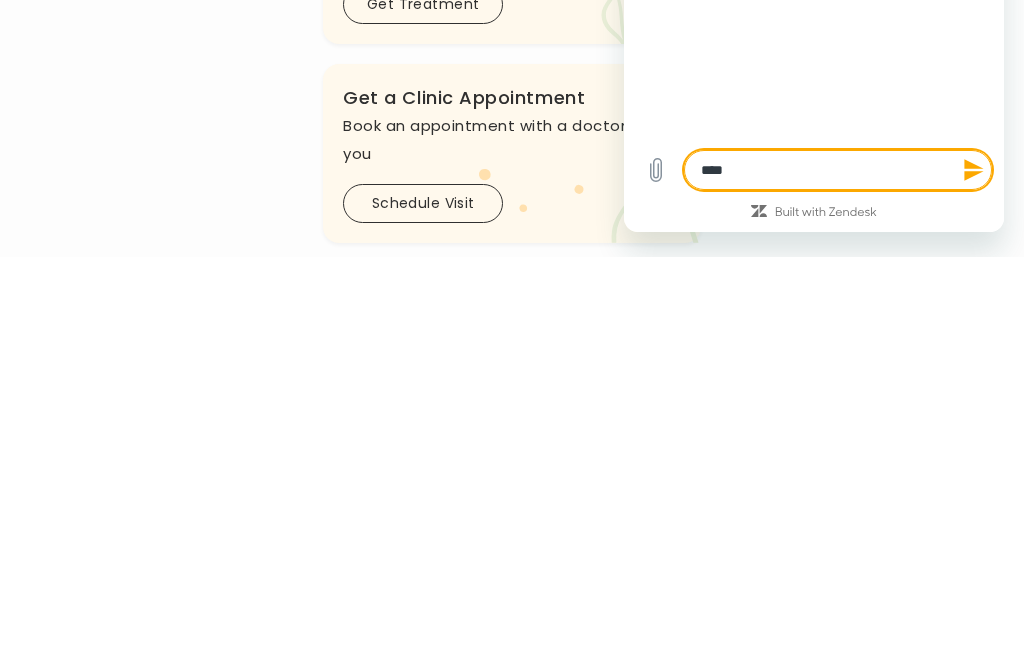 type on "*" 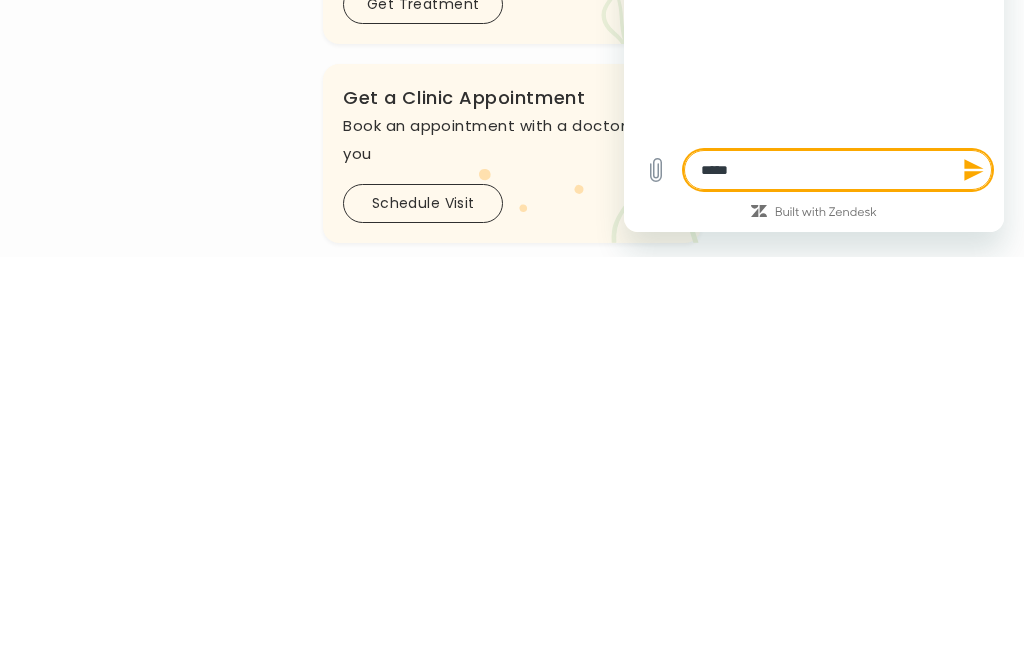 type on "*****" 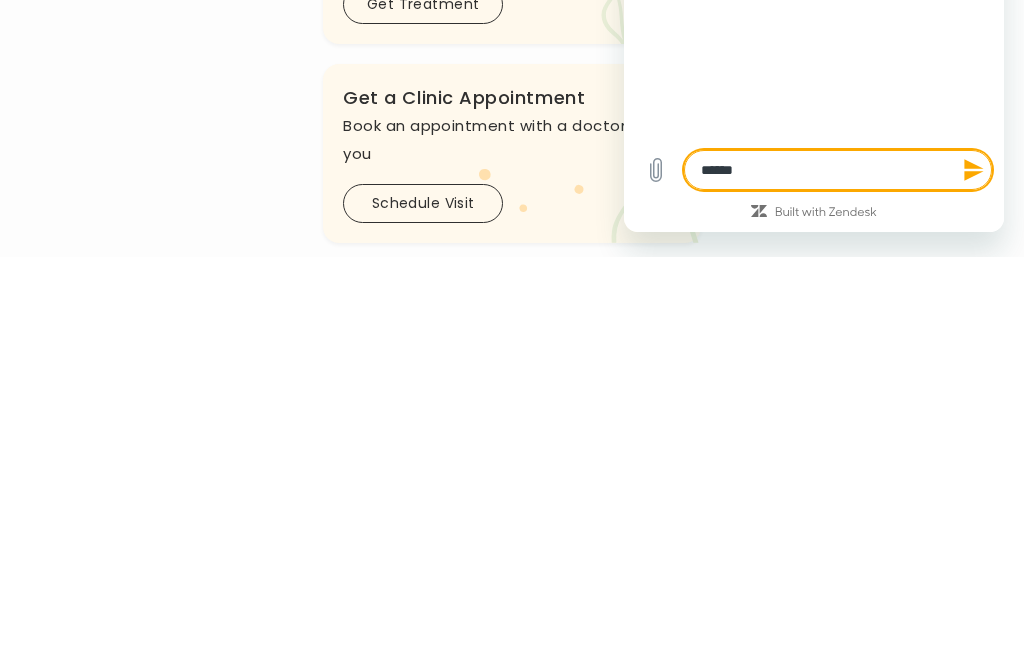 type on "*******" 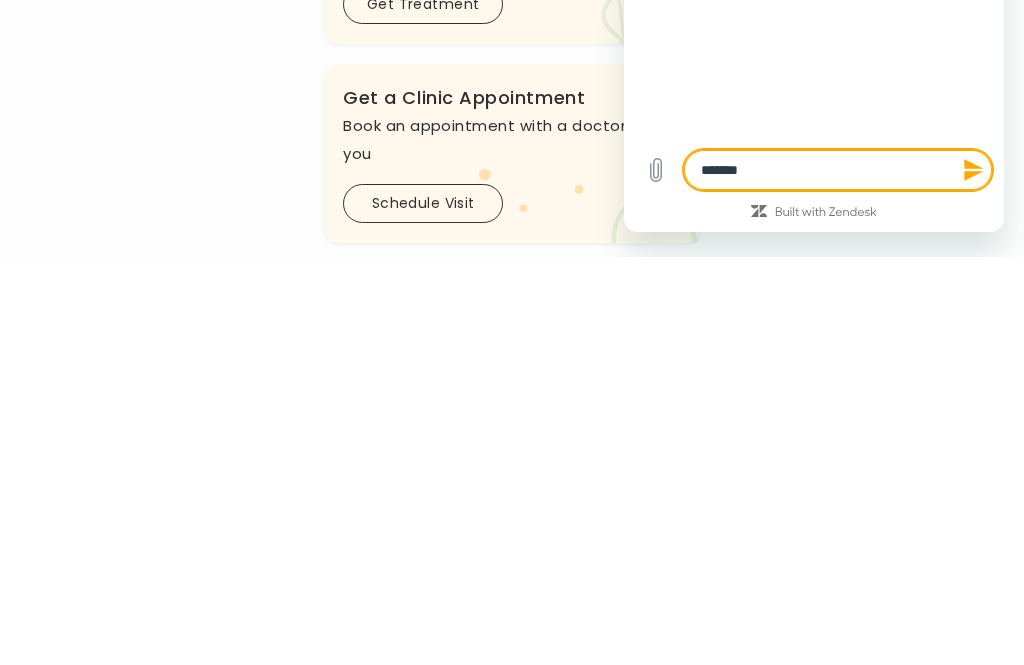 type on "********" 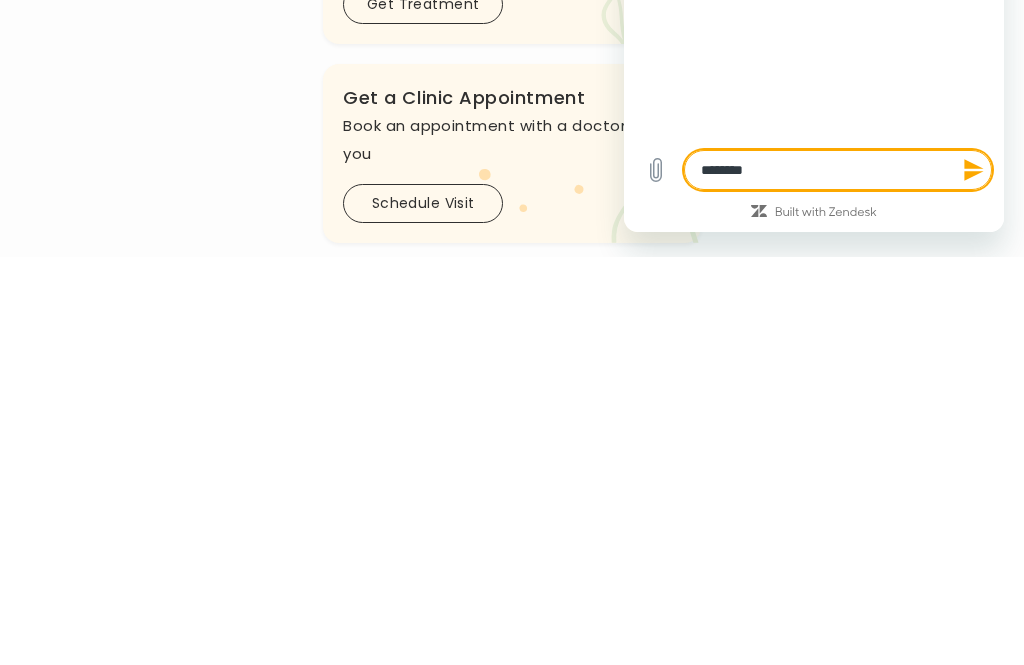 type on "*" 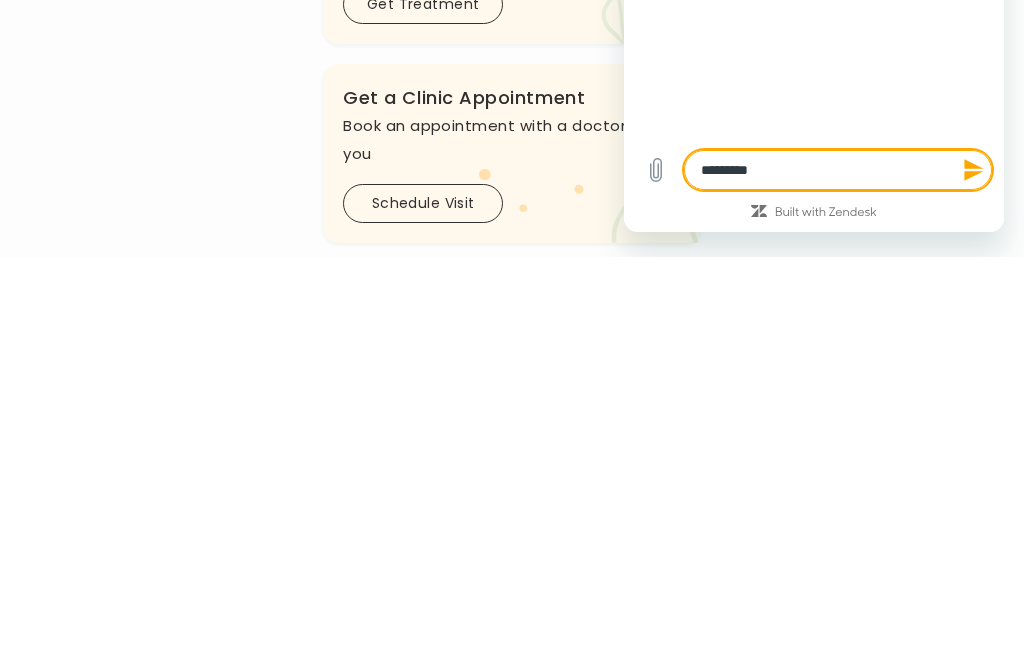 type on "*********" 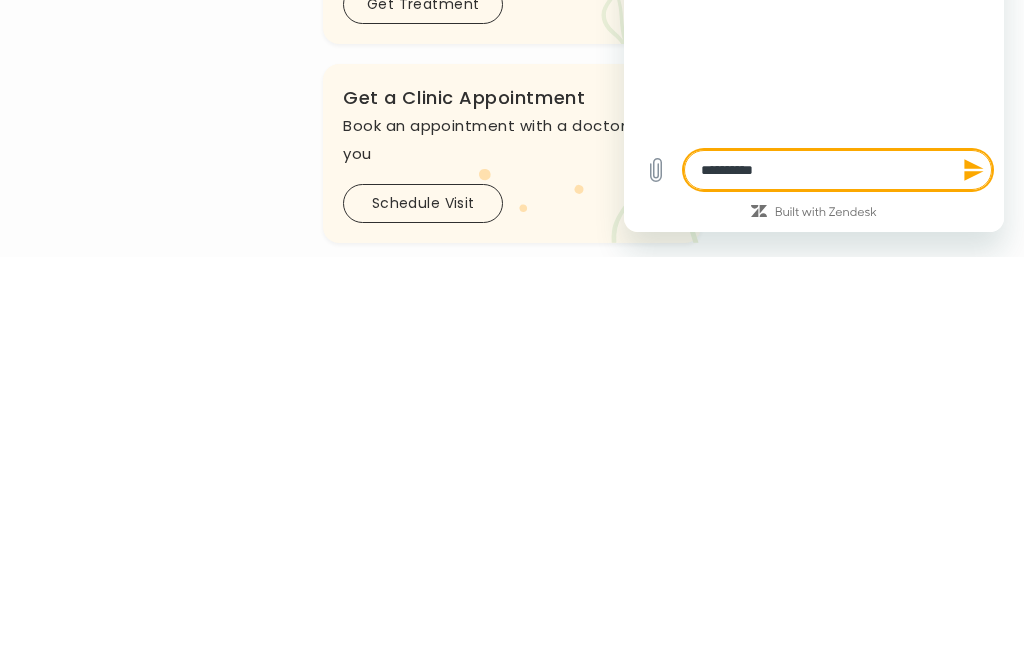 type on "**********" 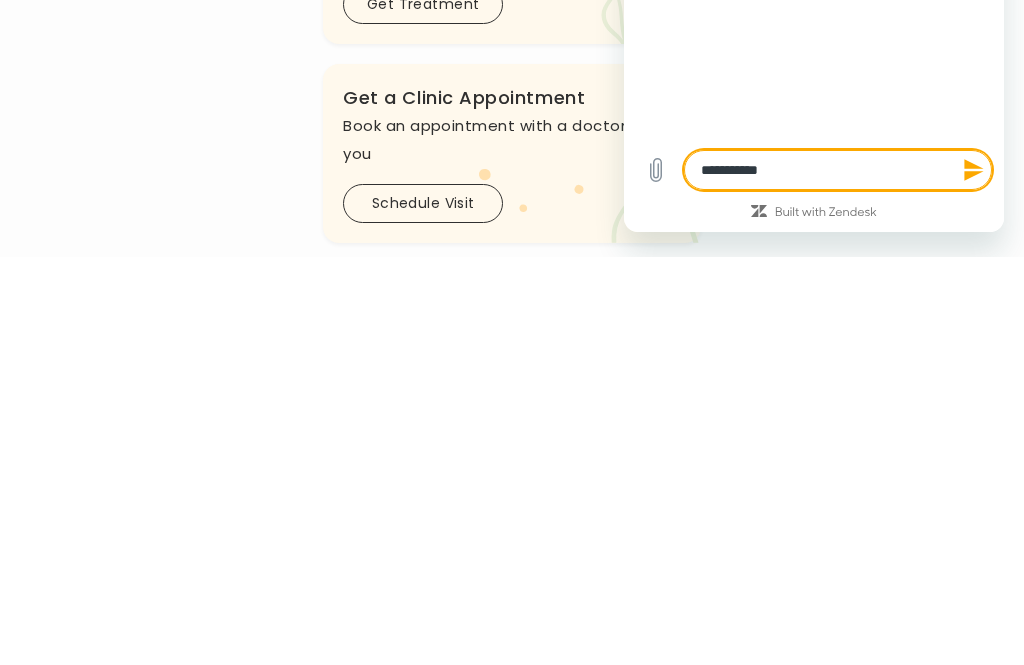 type on "*" 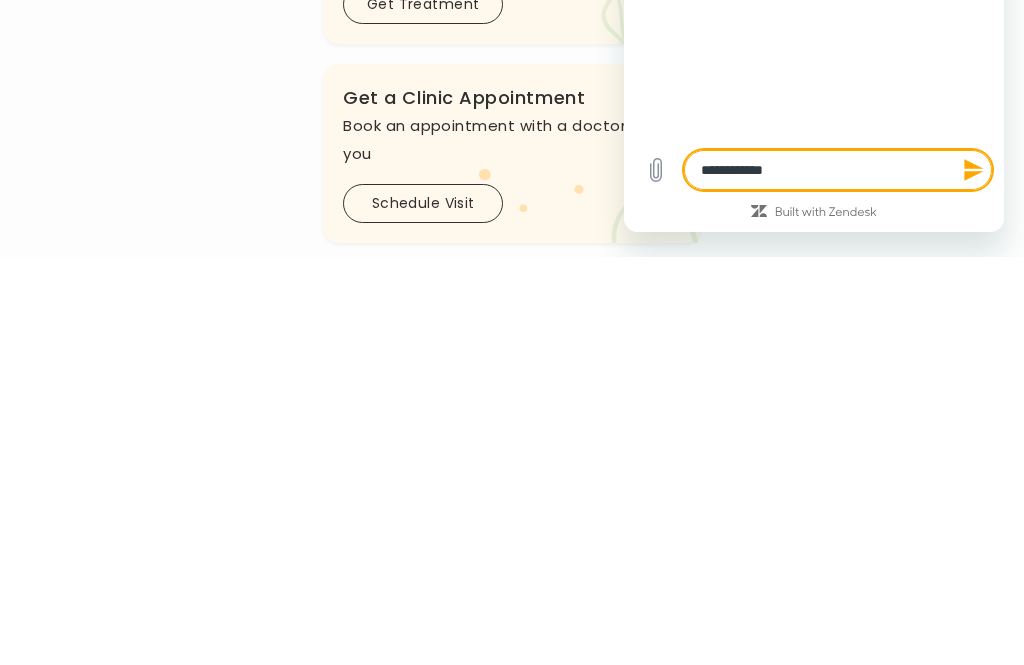type on "**********" 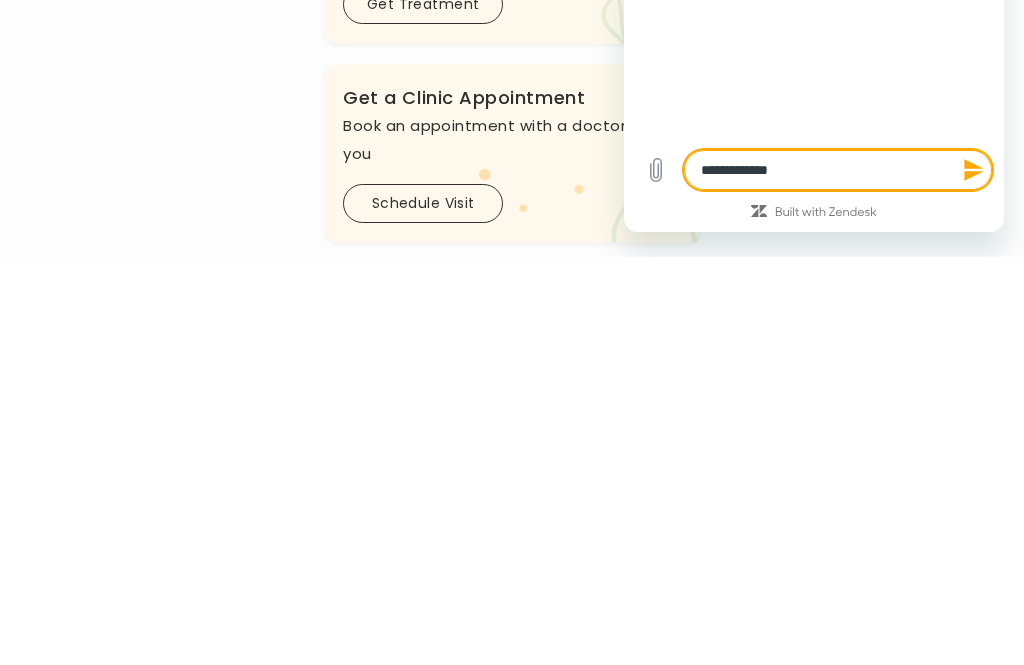 type on "**********" 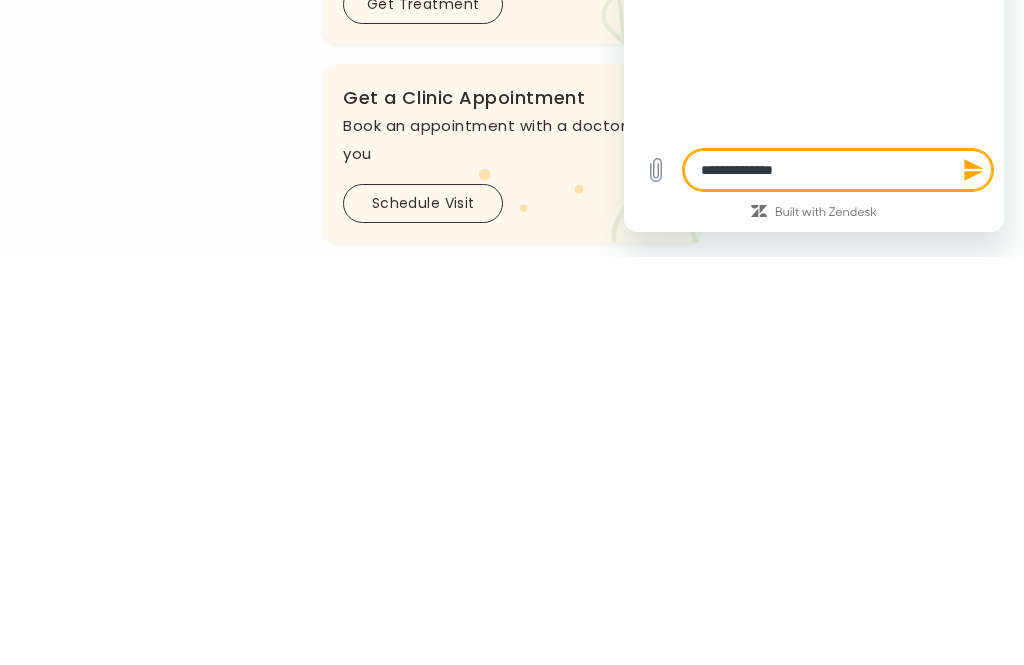 type on "**********" 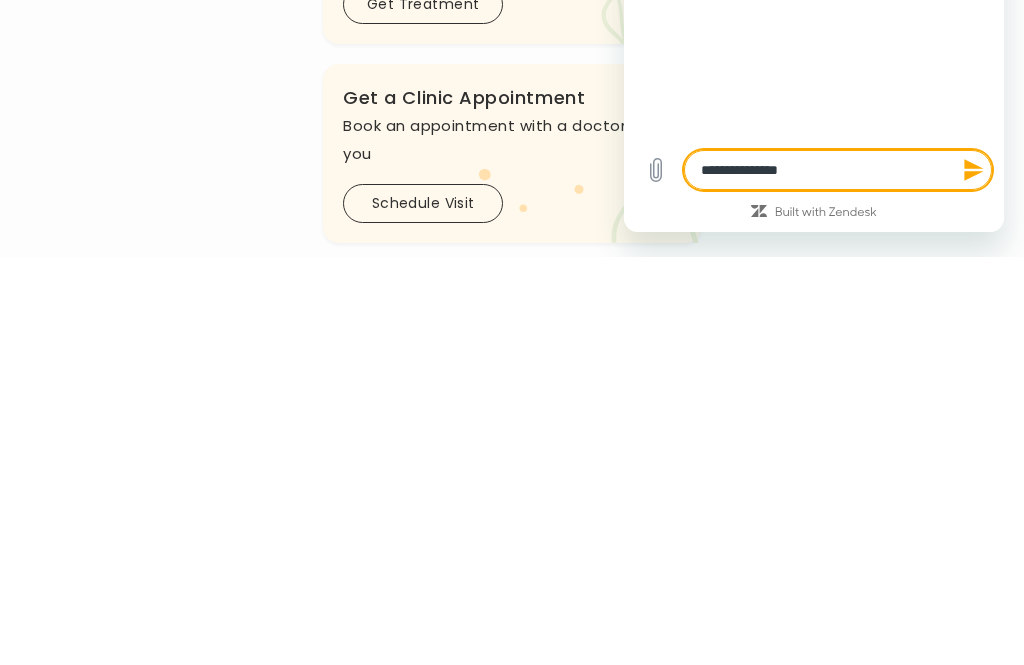 type on "*" 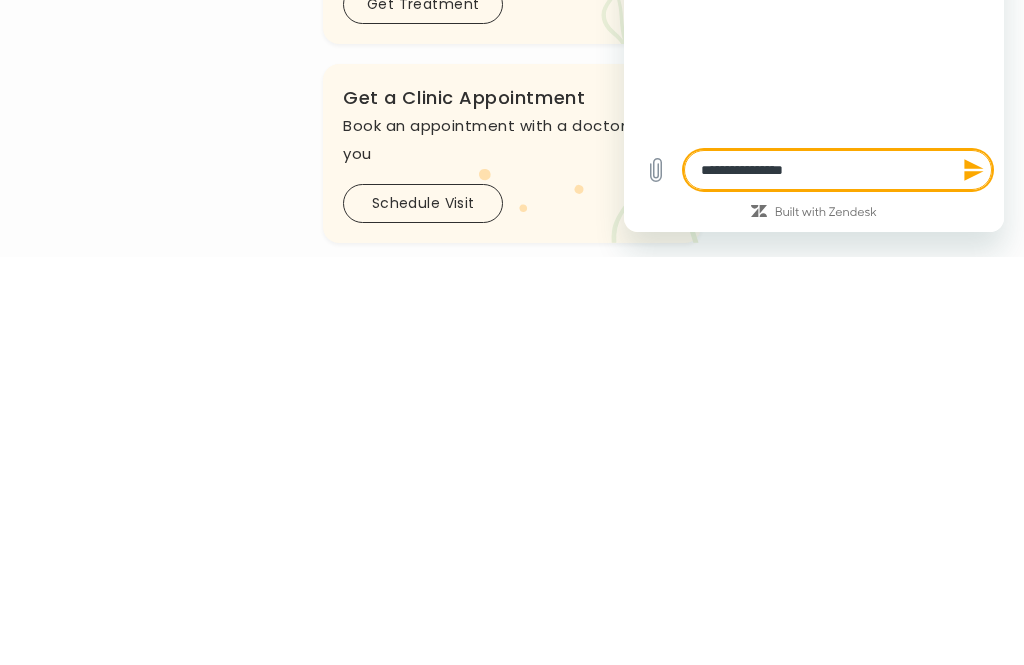 type on "**********" 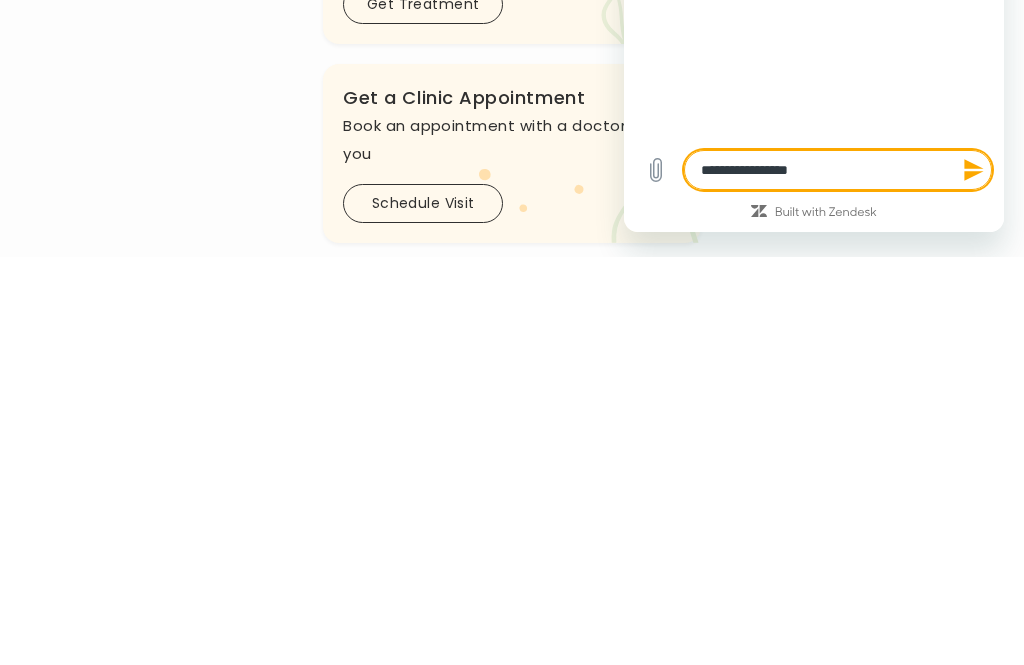 type on "*" 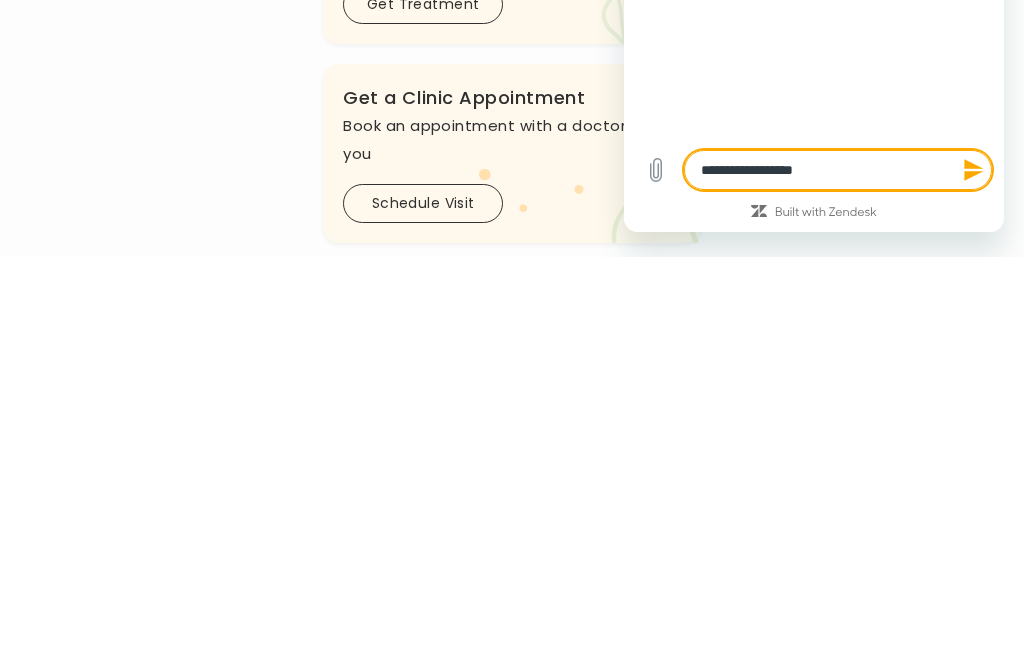 type on "**********" 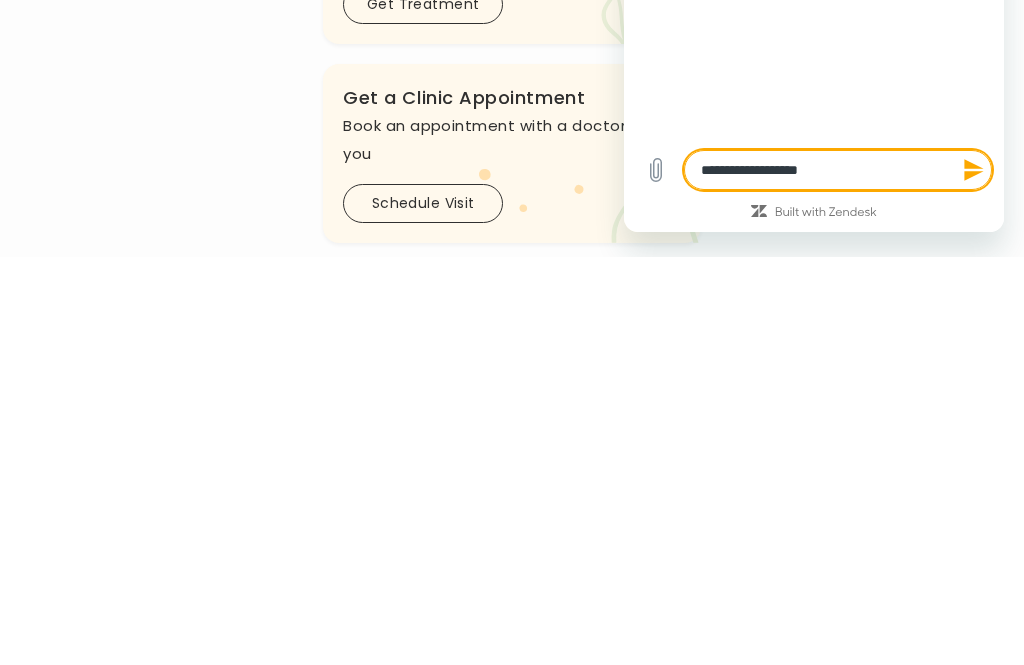 type on "**********" 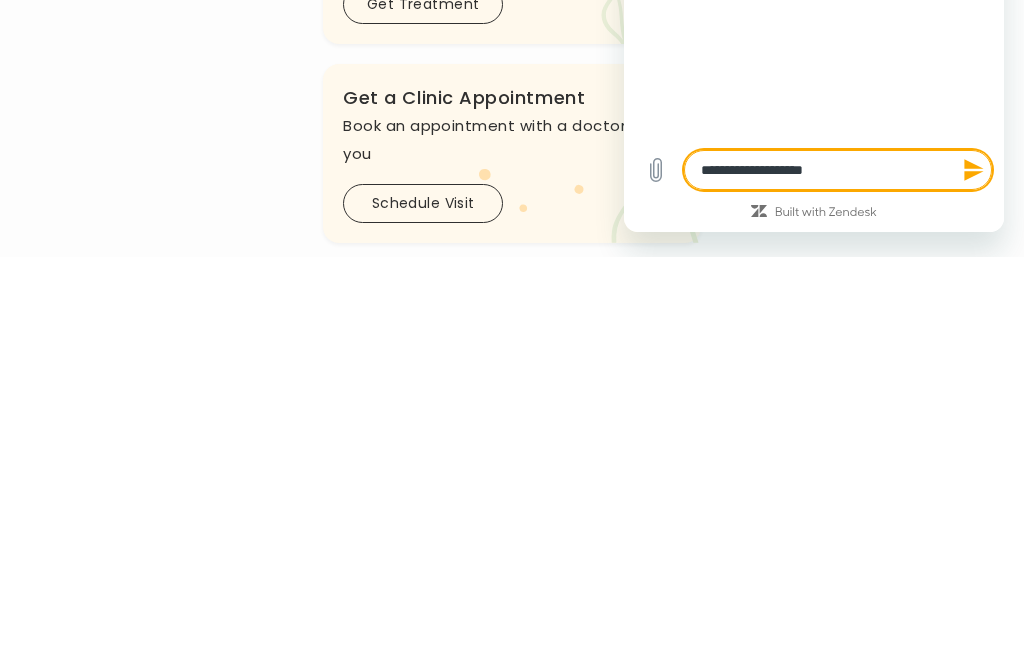 type on "*" 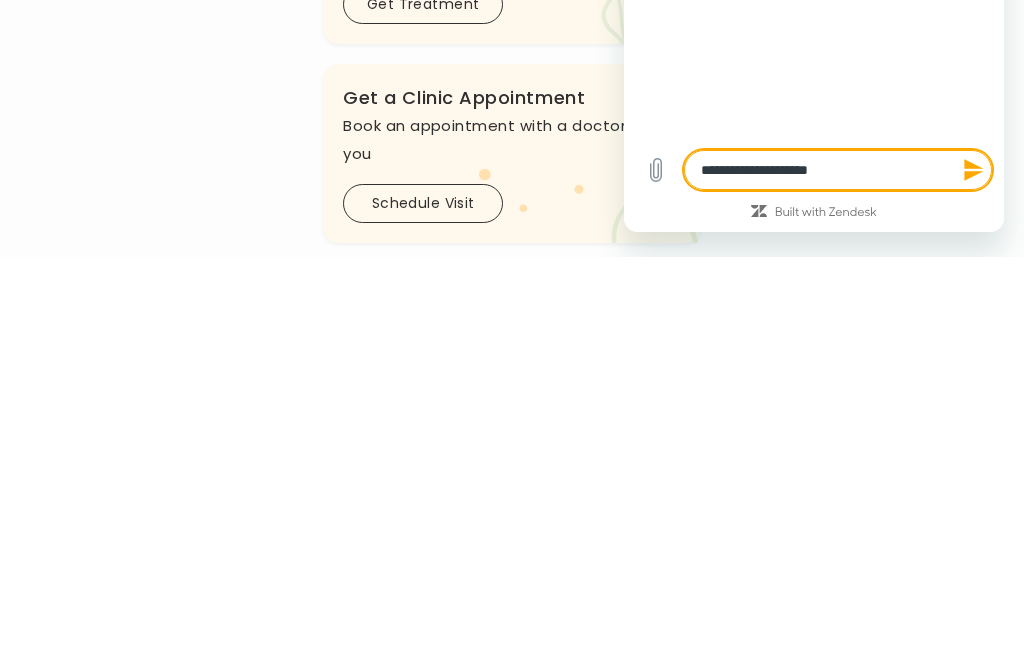type on "*" 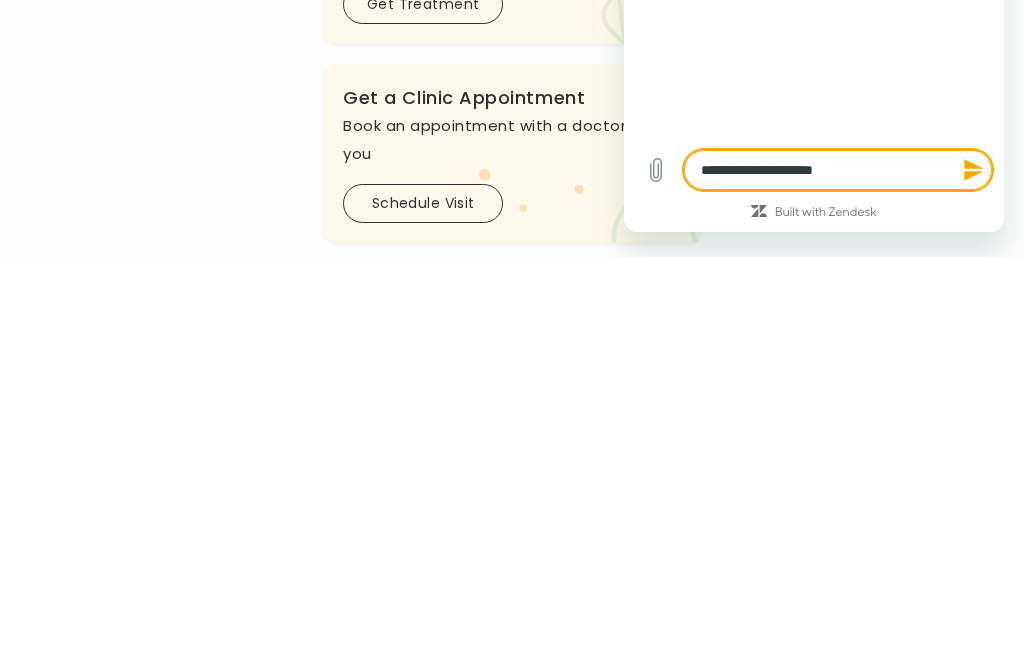 type on "**********" 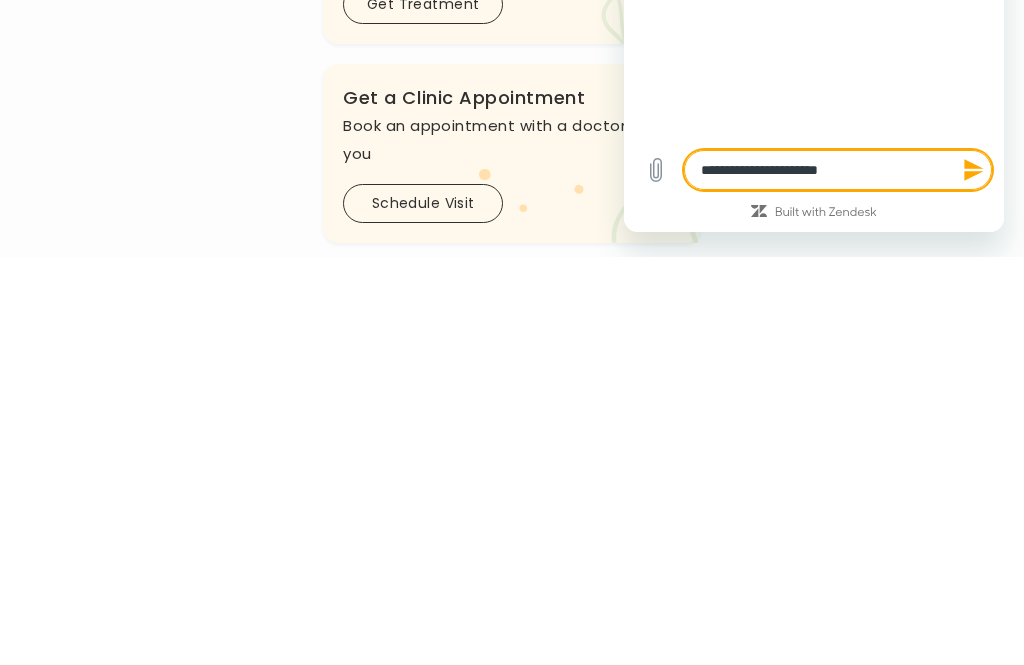 type on "**********" 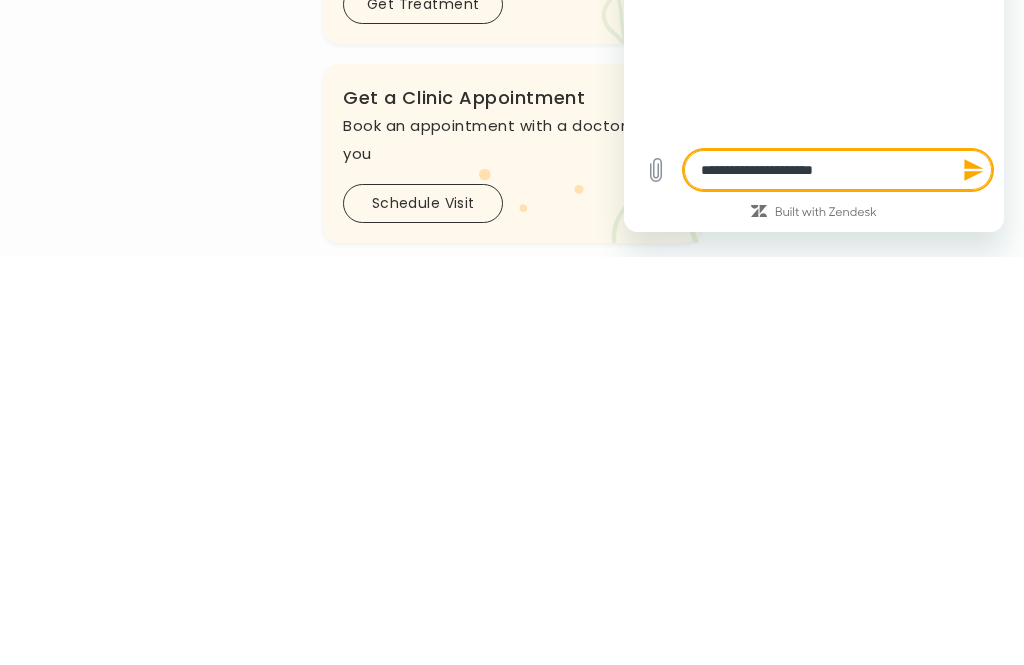 type on "*" 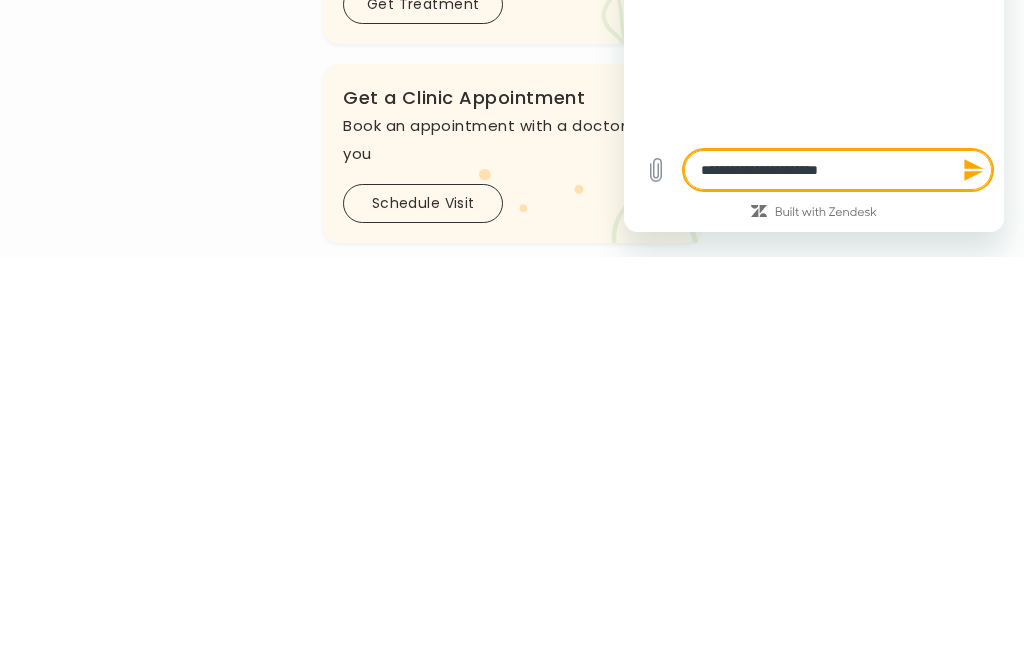 type on "*" 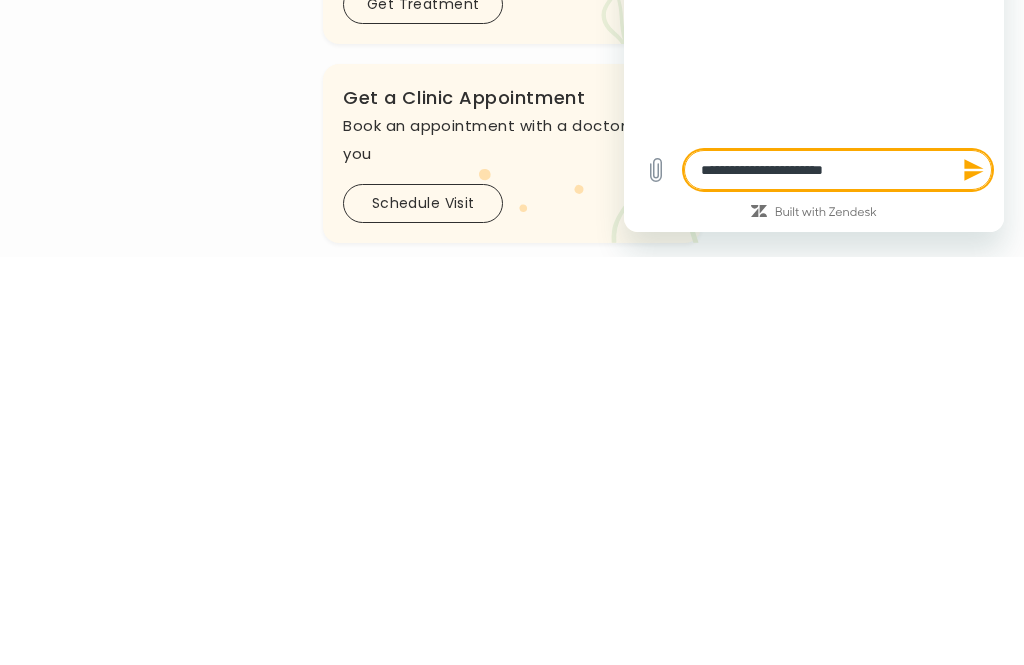 type on "**********" 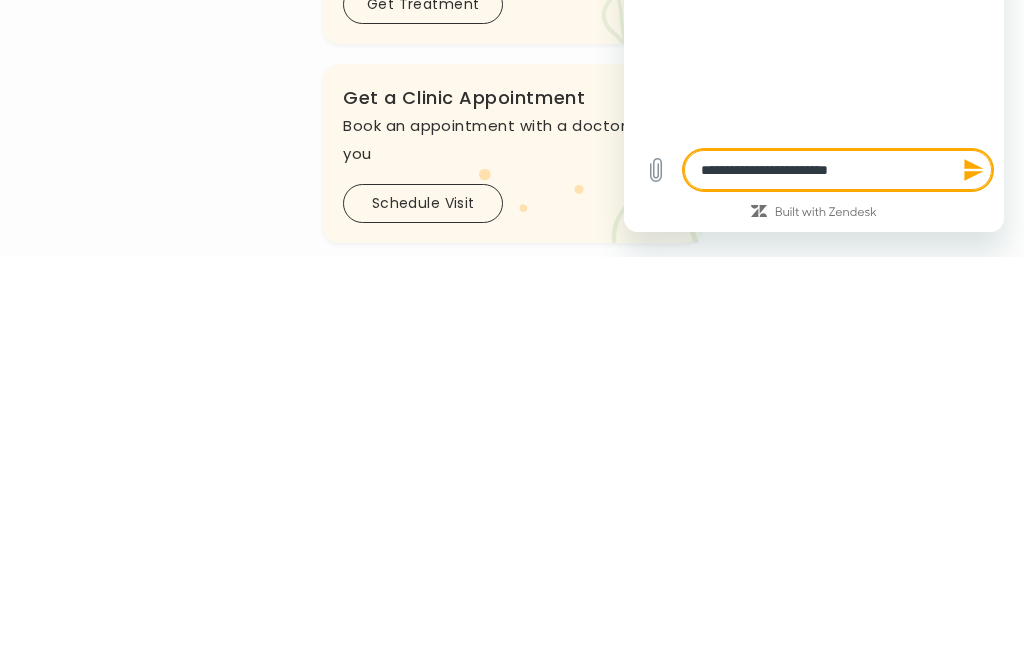 type on "*" 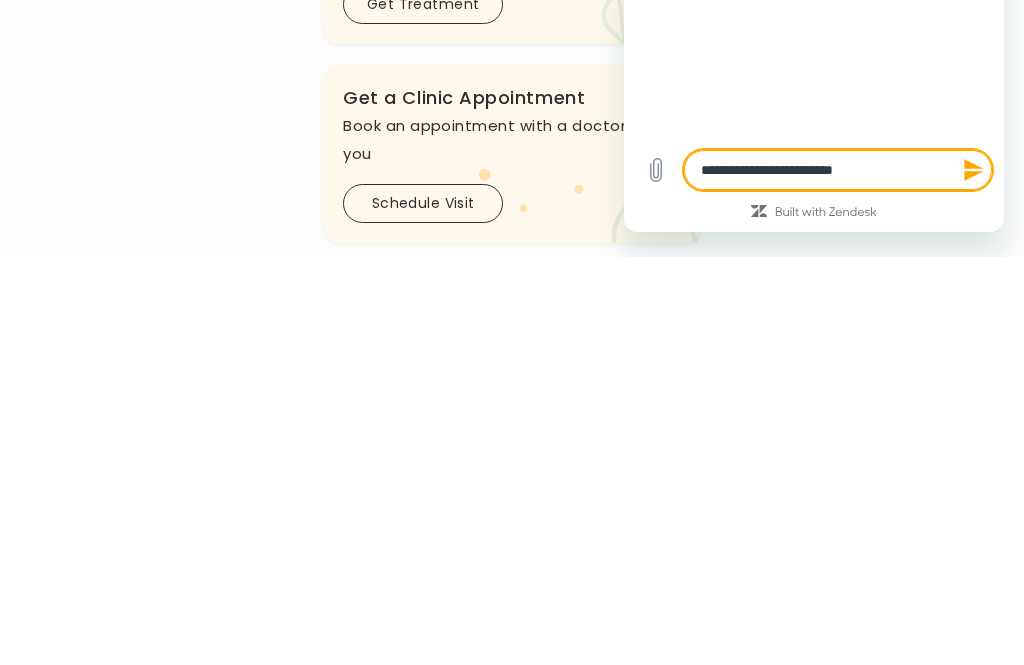 type on "**********" 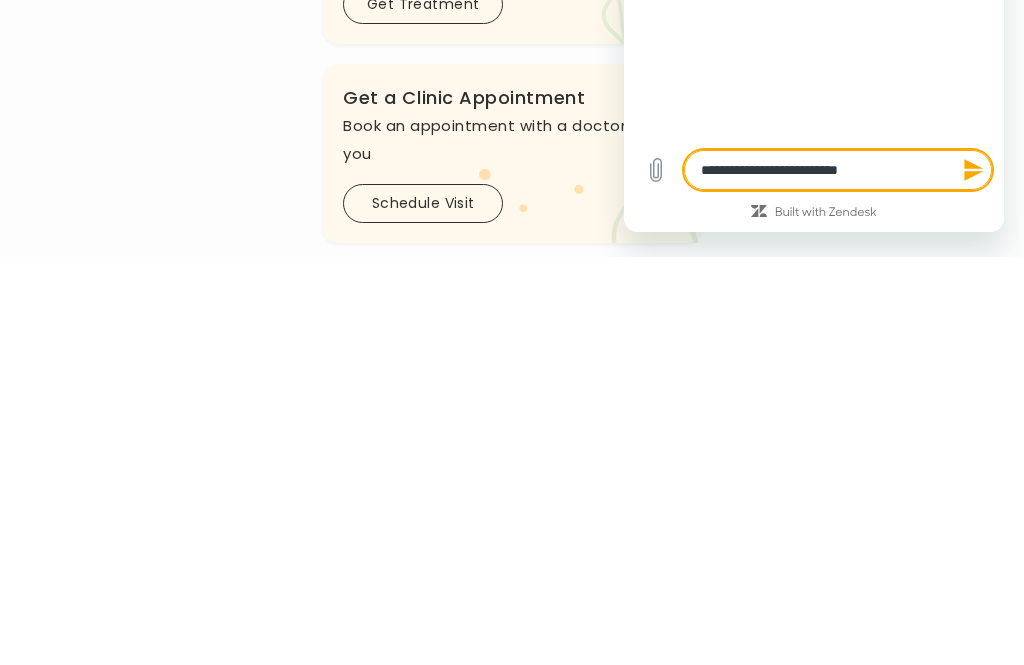 type on "**********" 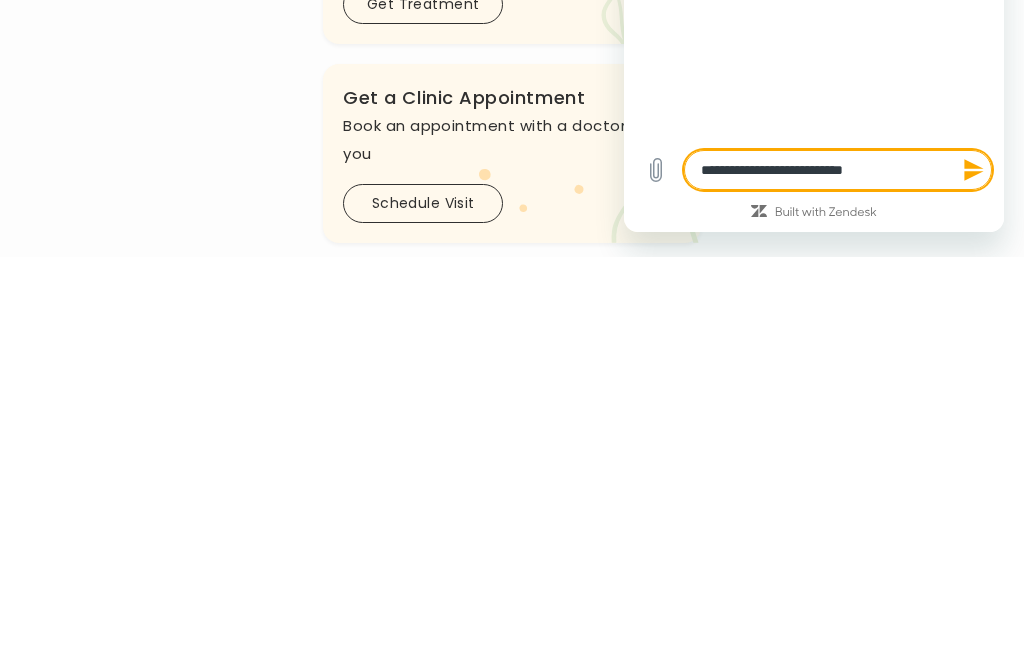 type on "**********" 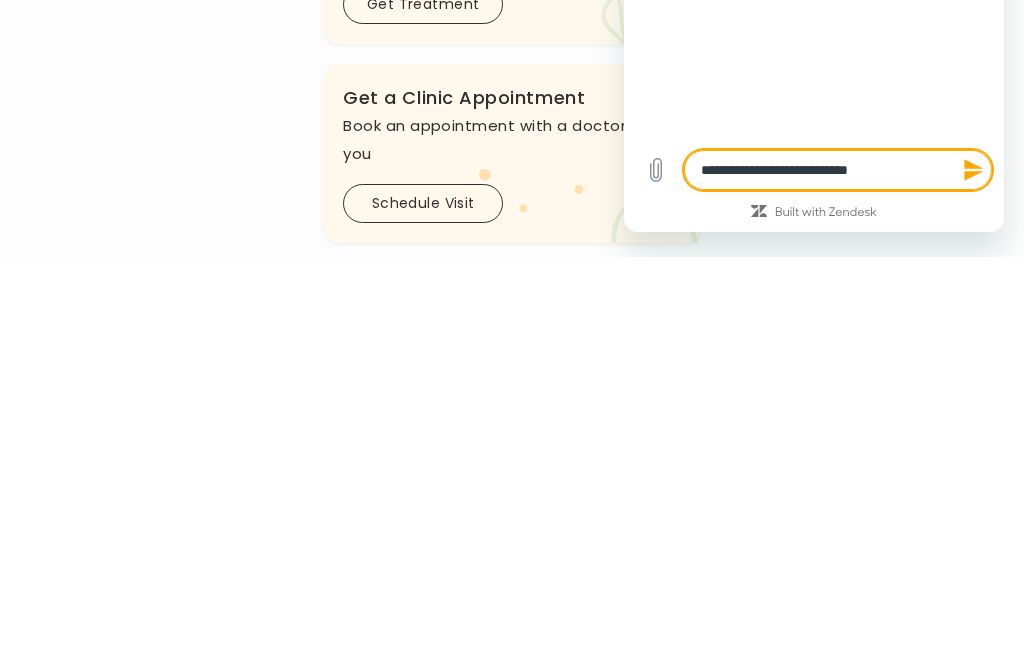 type on "*" 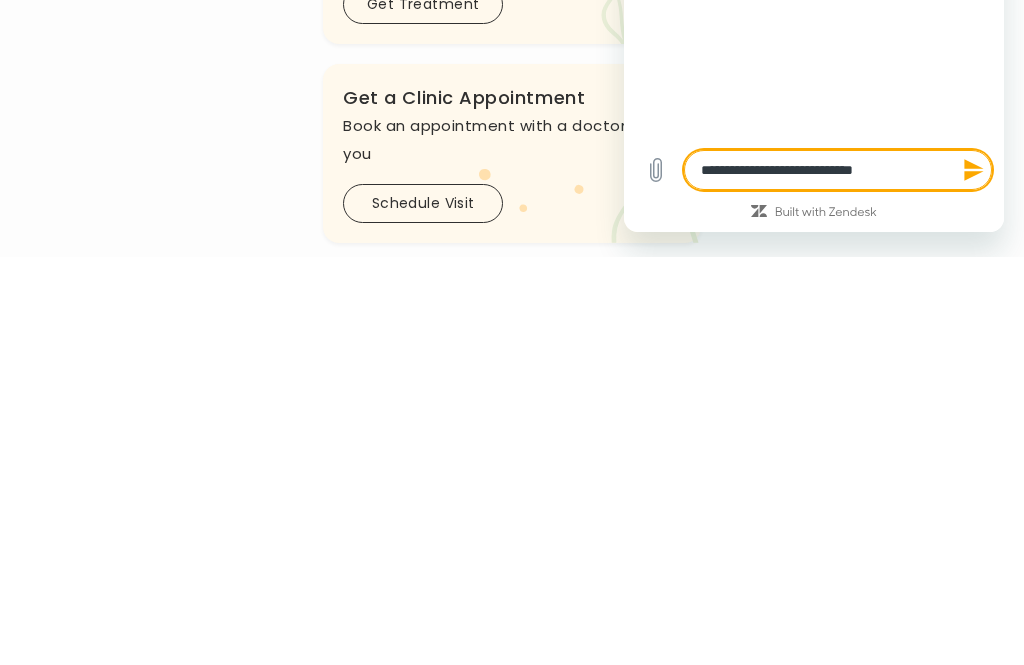 type on "*" 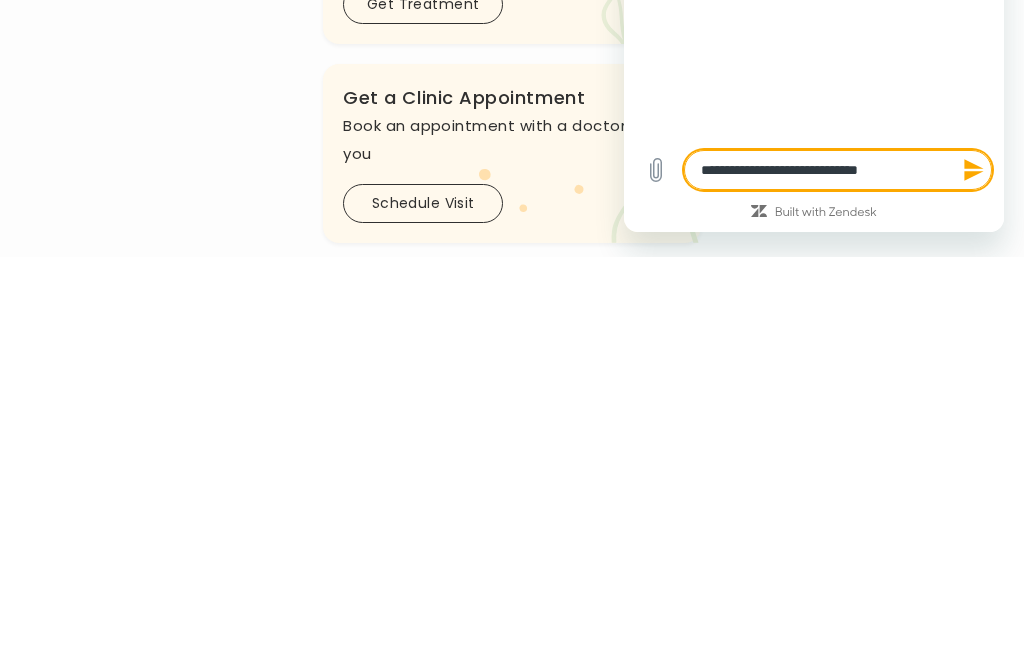 type on "*" 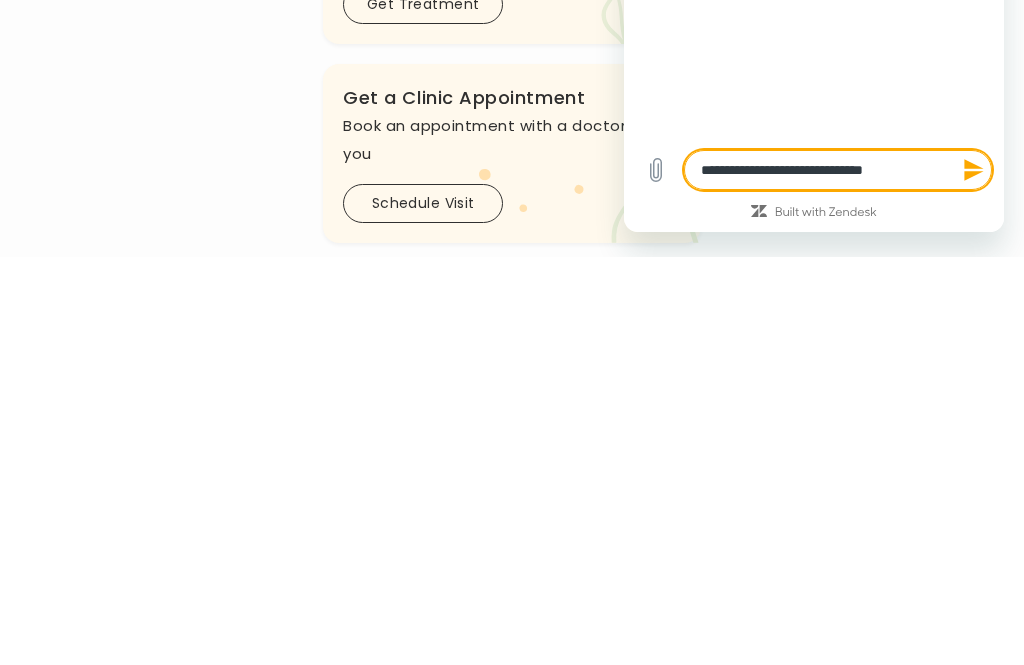 type on "**********" 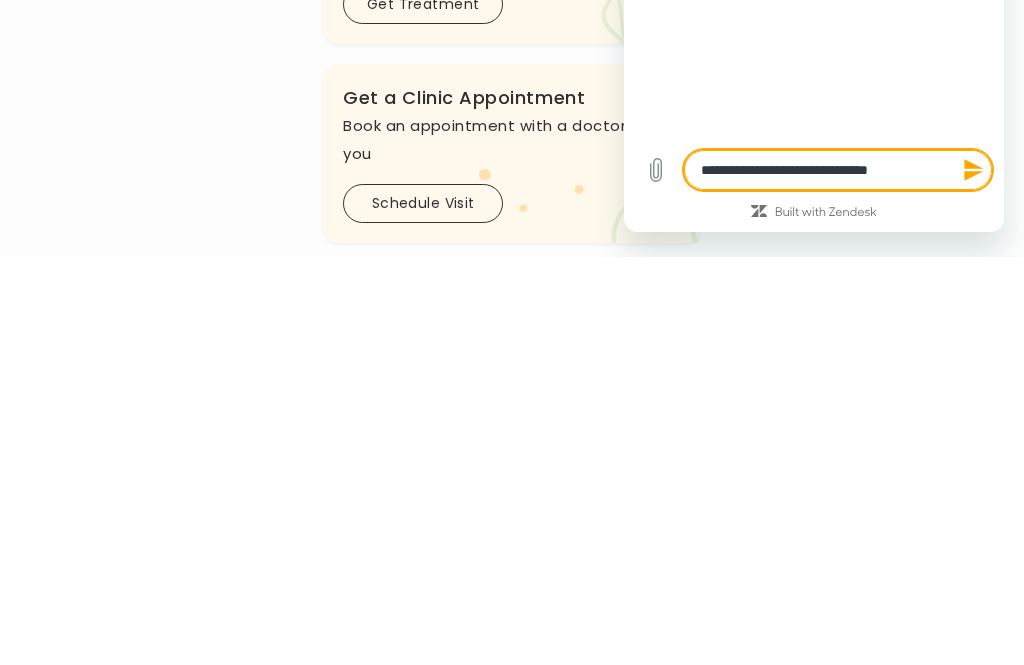 type on "**********" 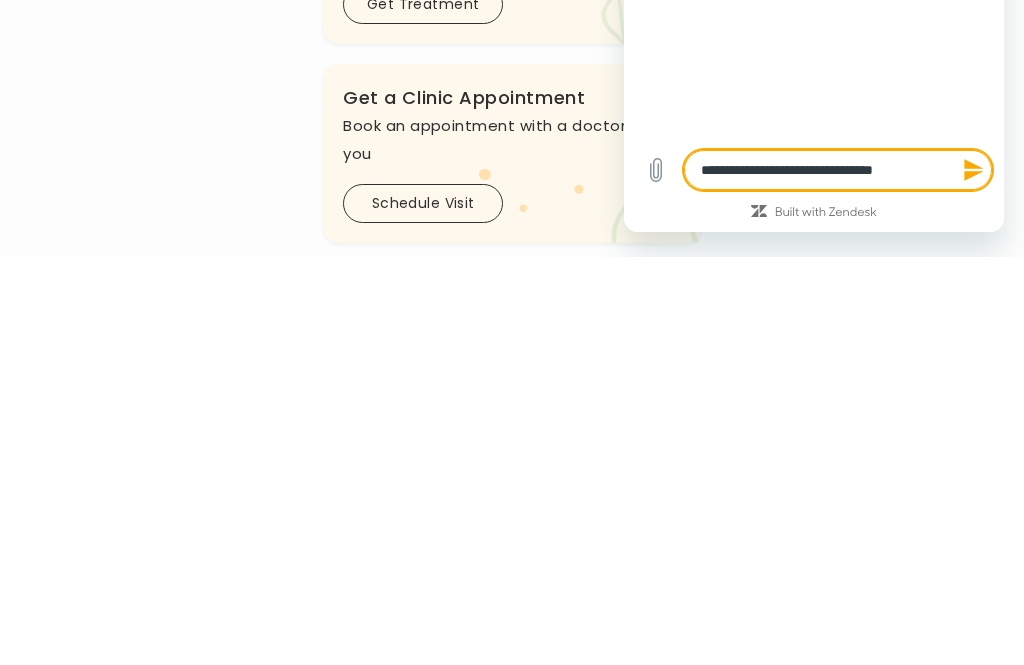 type on "*" 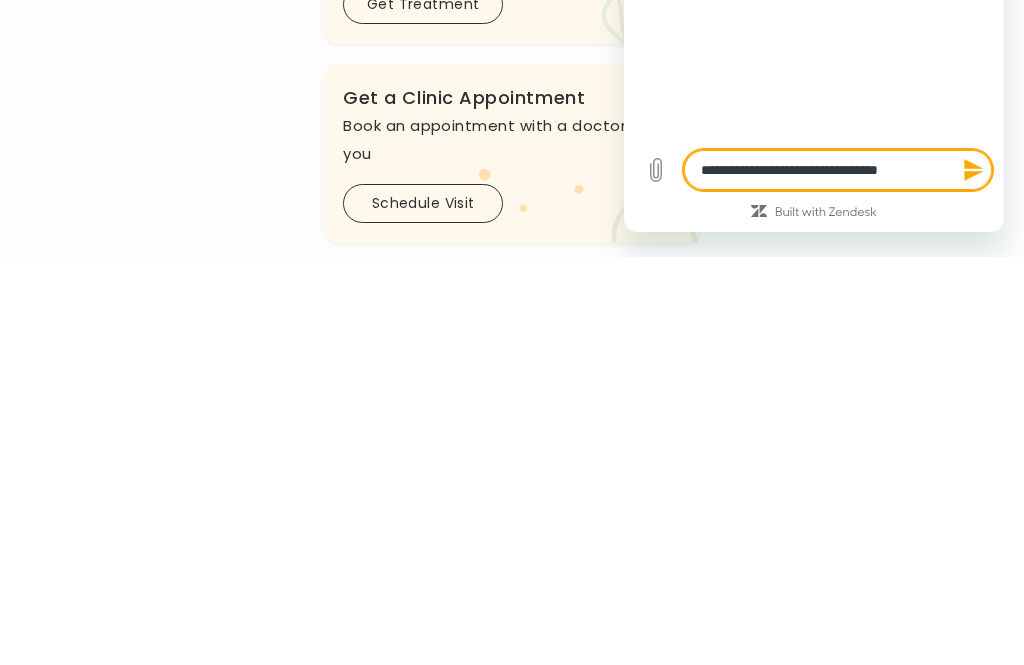 type on "*" 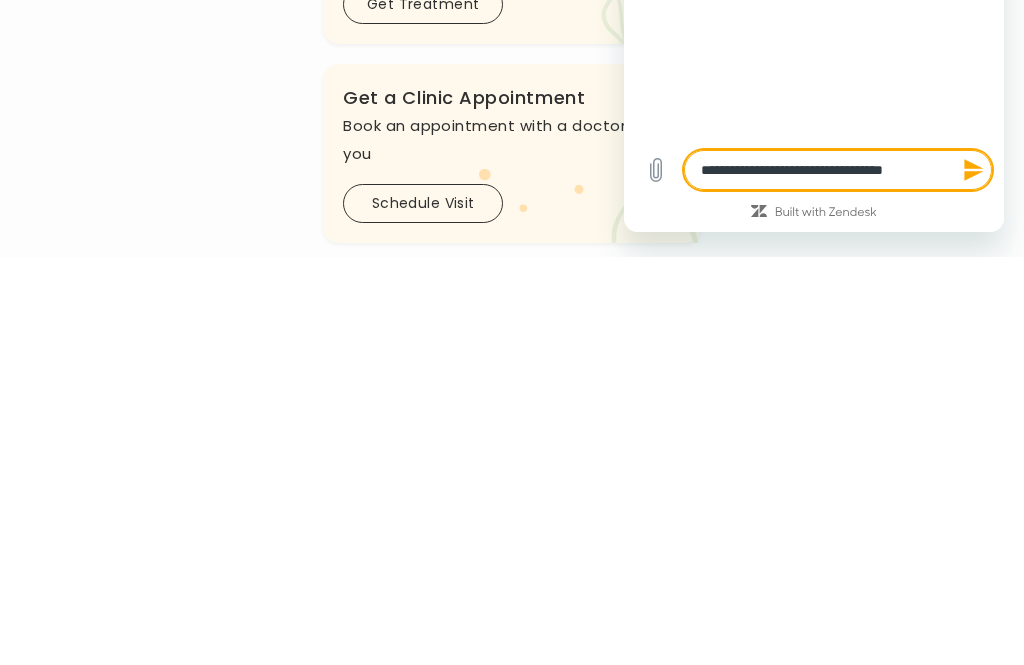 type on "**********" 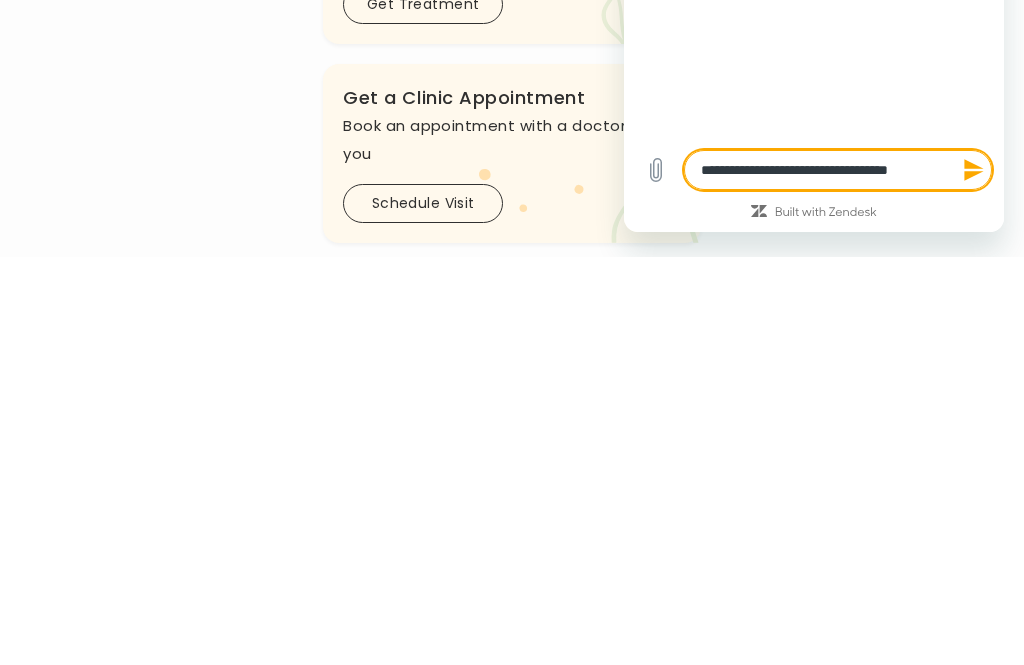 type on "**********" 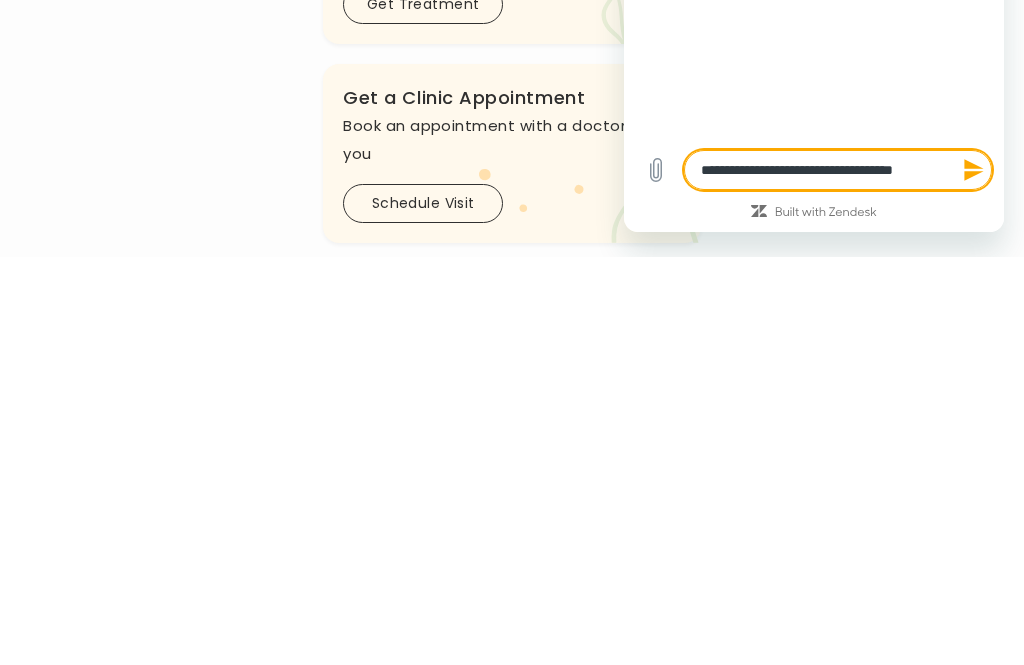 type on "*" 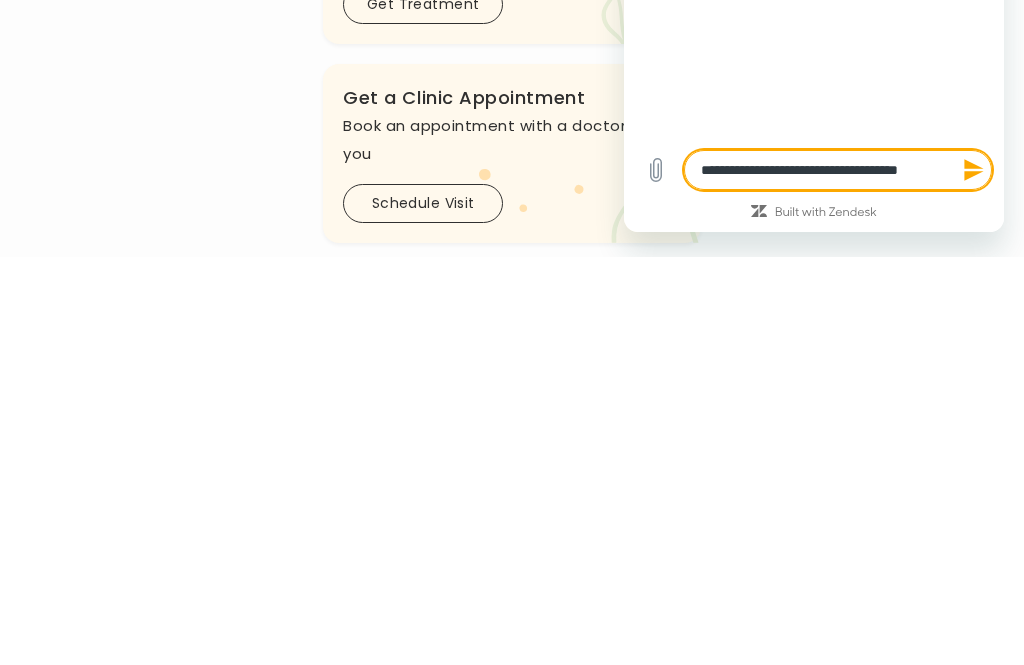 type on "*" 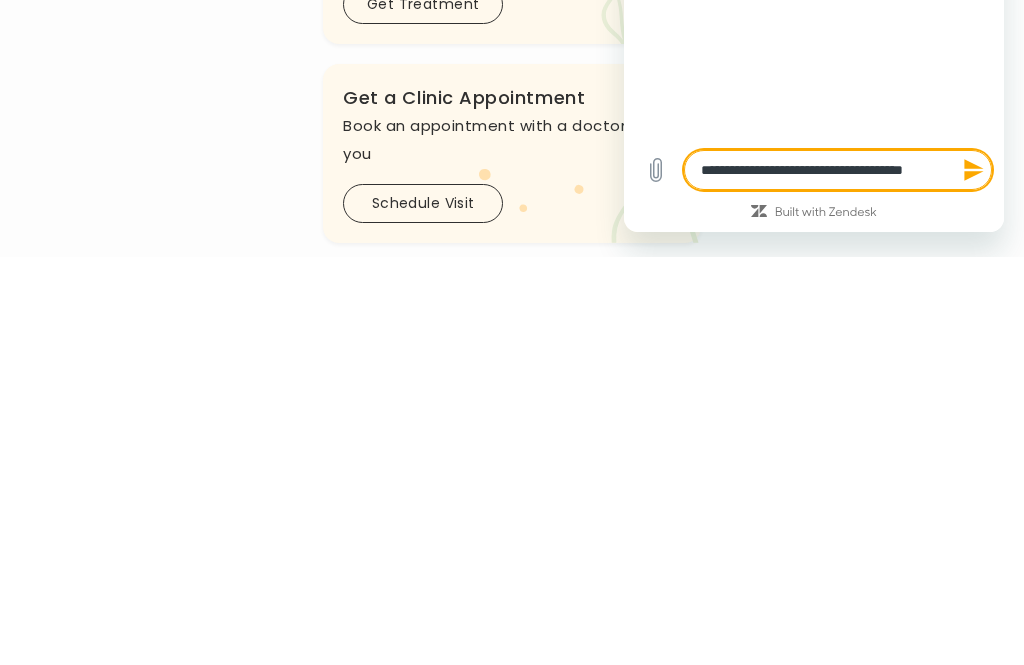 type on "**********" 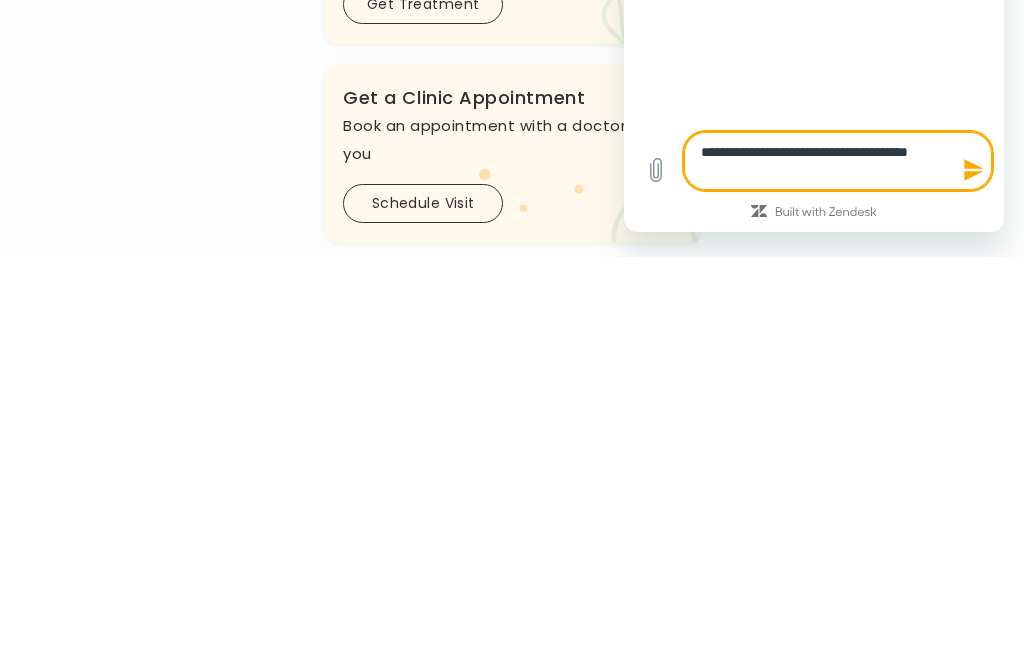 type on "**********" 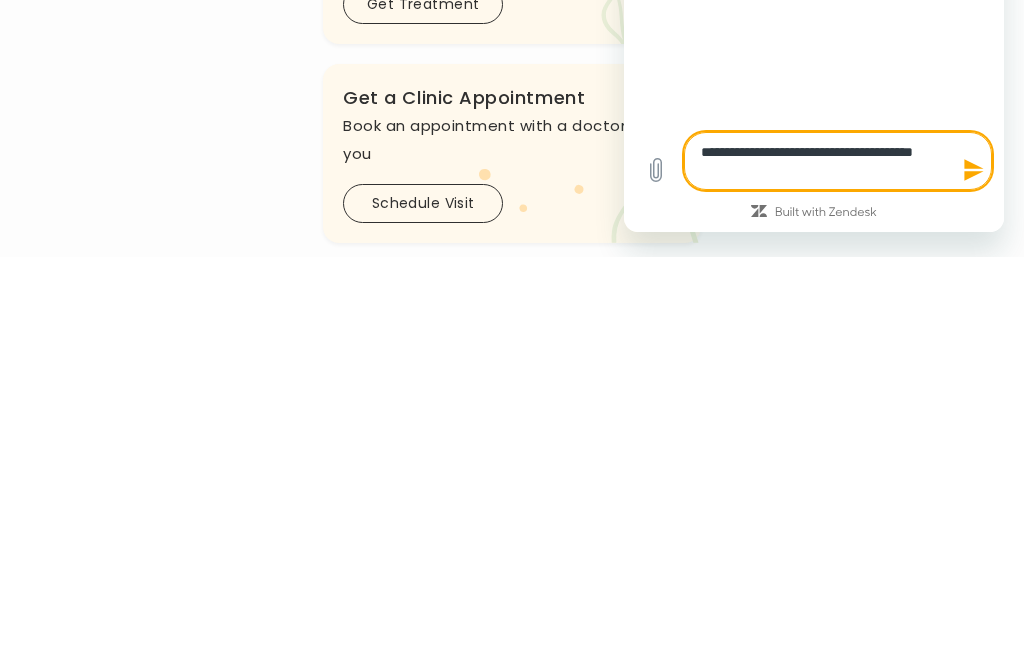 type on "**********" 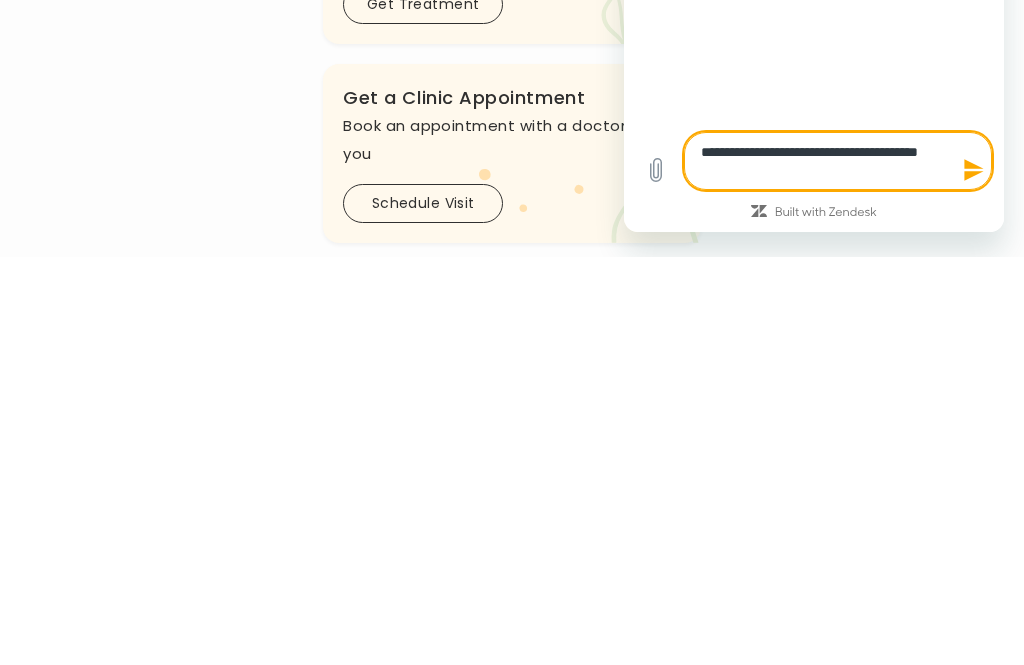 type on "**********" 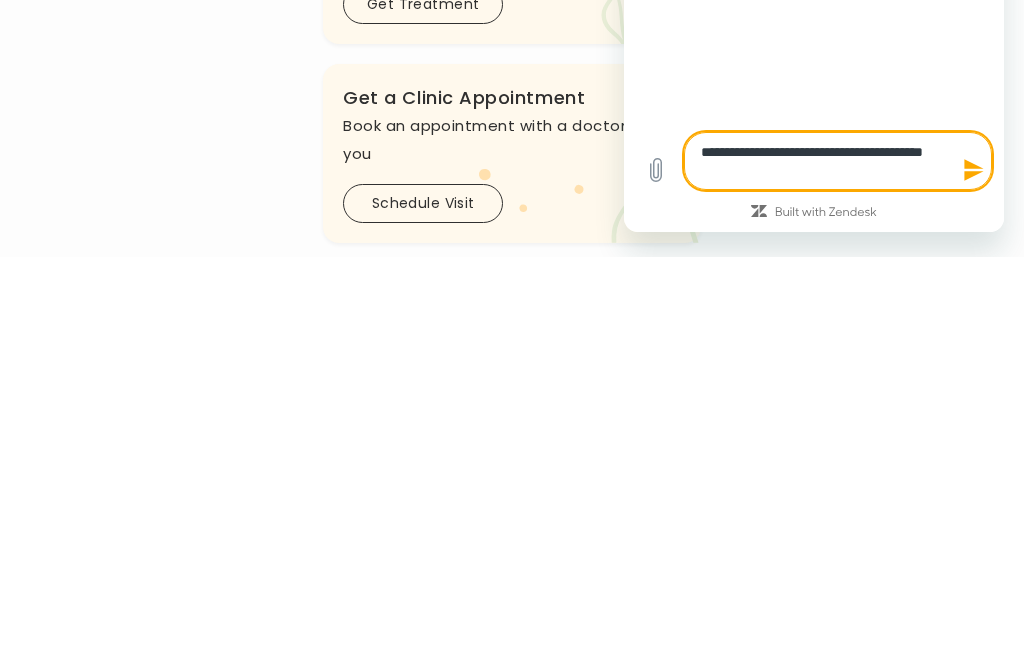 type on "**********" 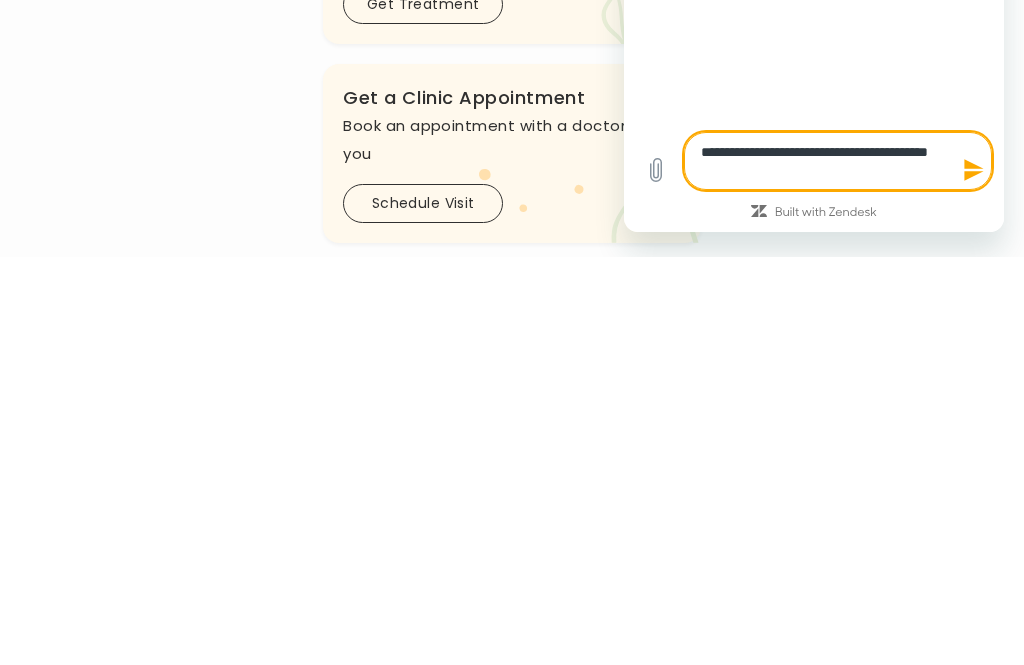 type on "**********" 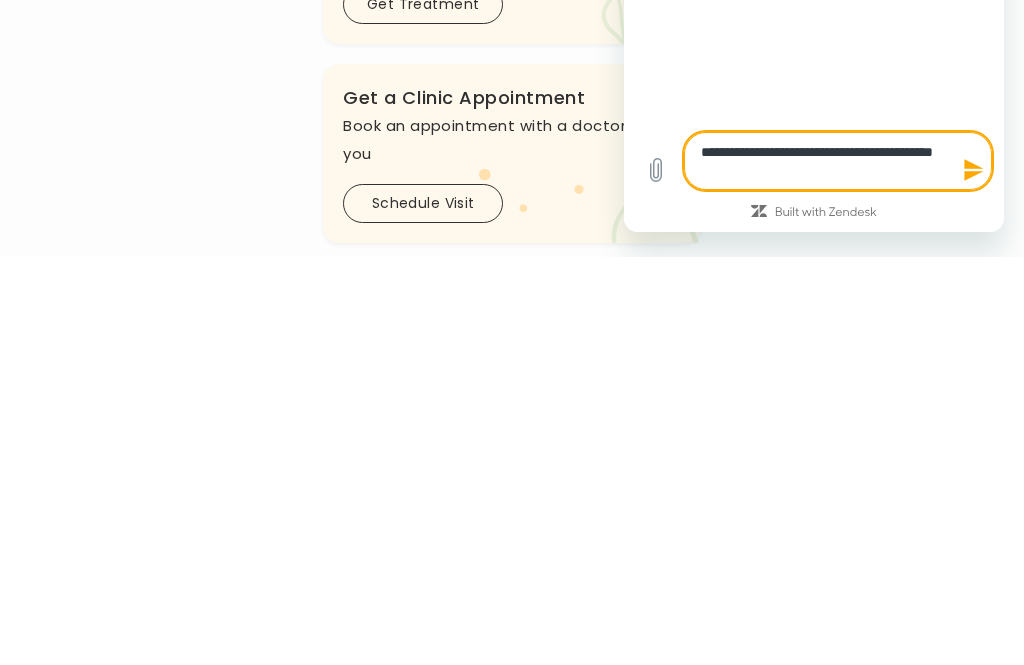 type on "*" 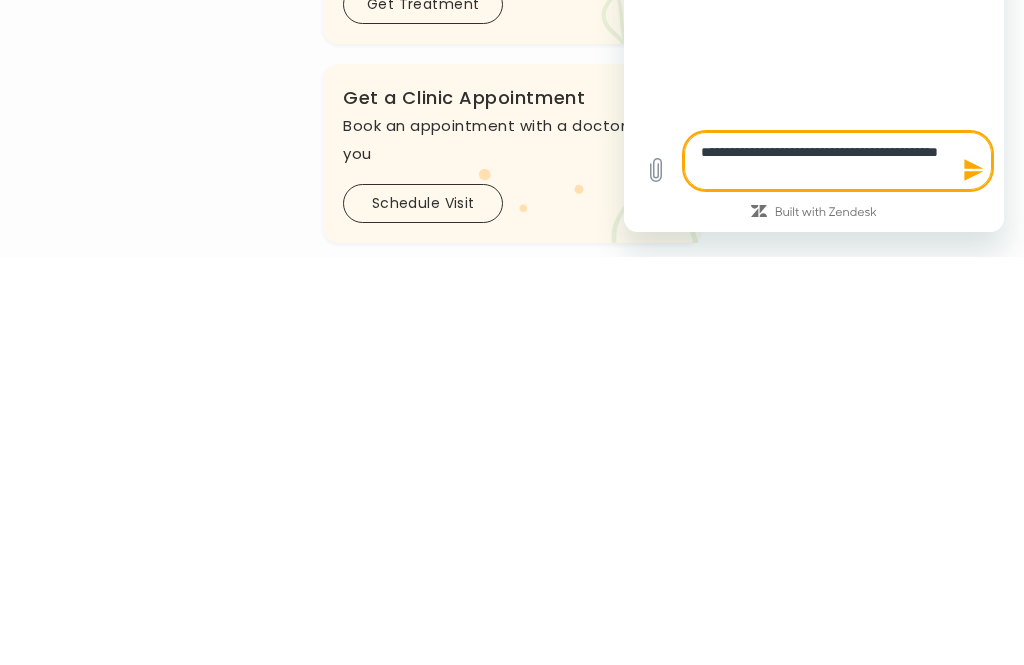 type on "*" 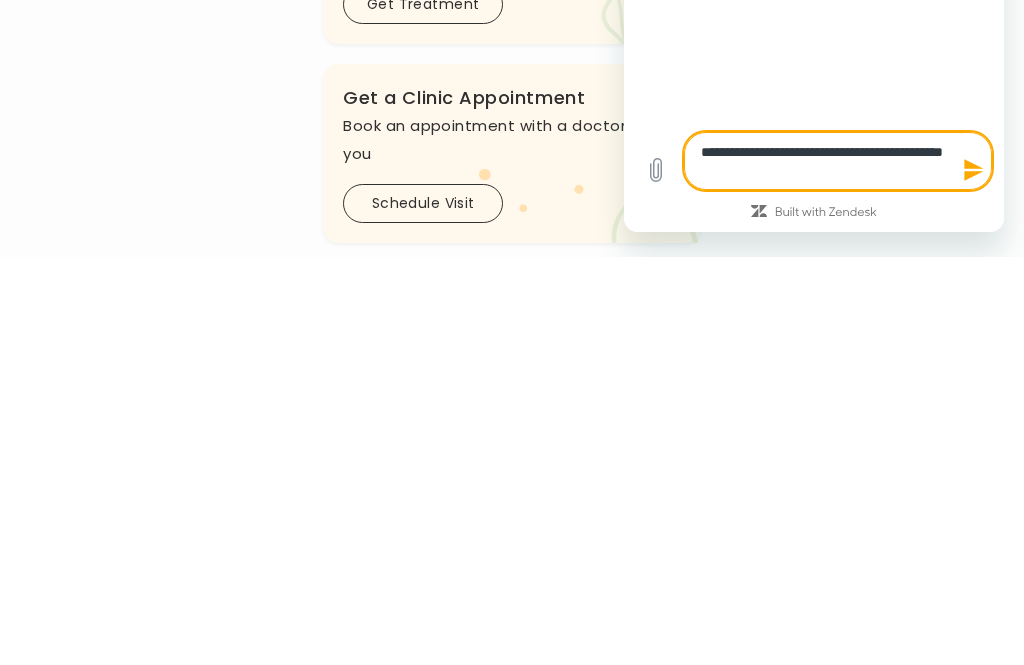 type on "**********" 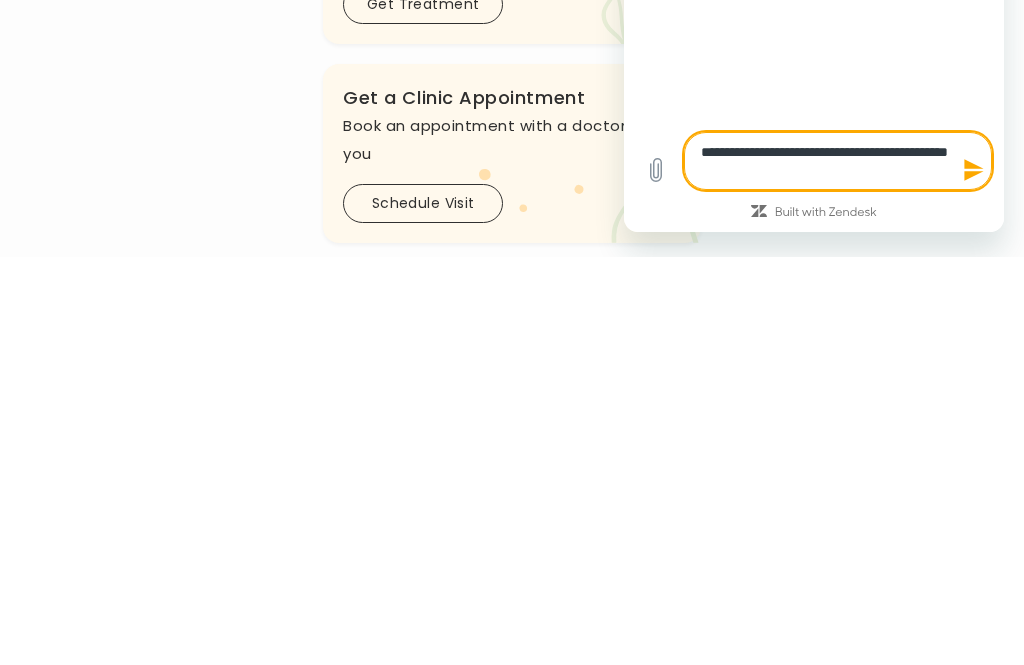 type on "*" 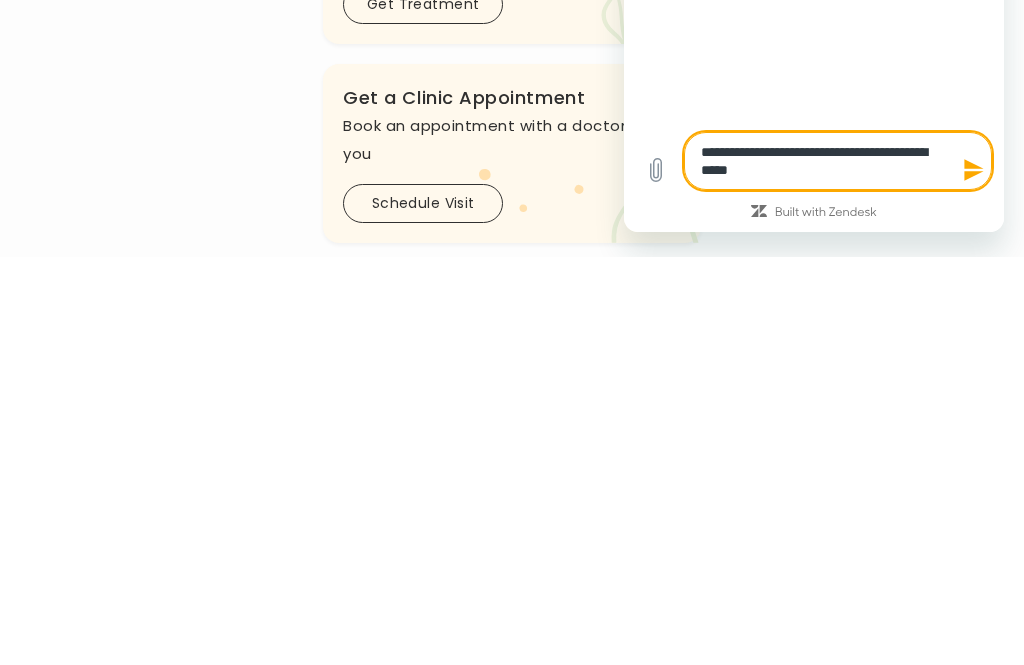 type on "**********" 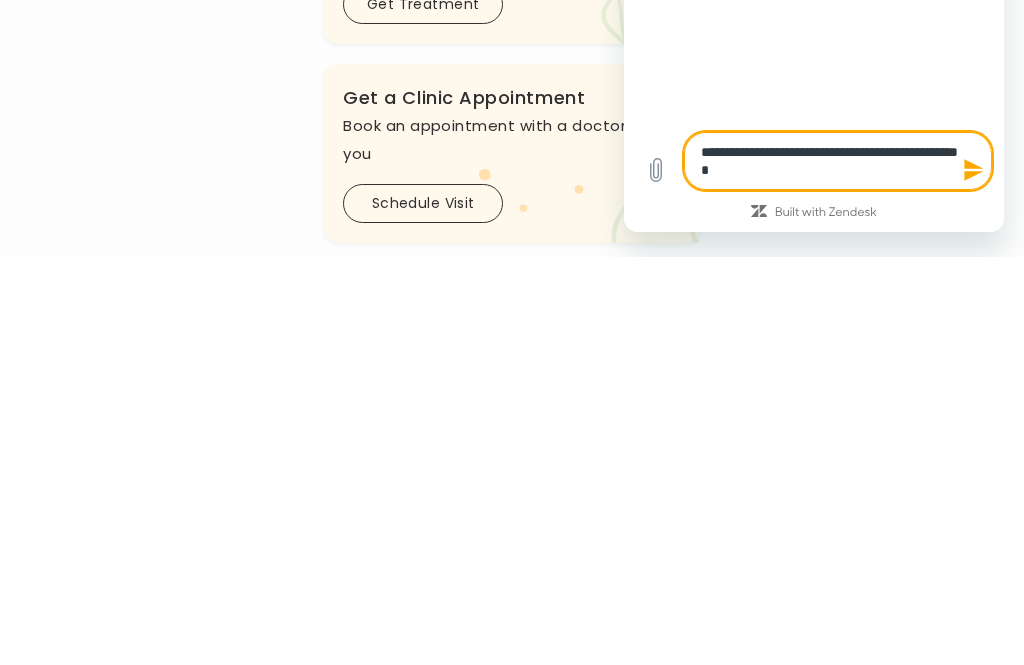 type on "*" 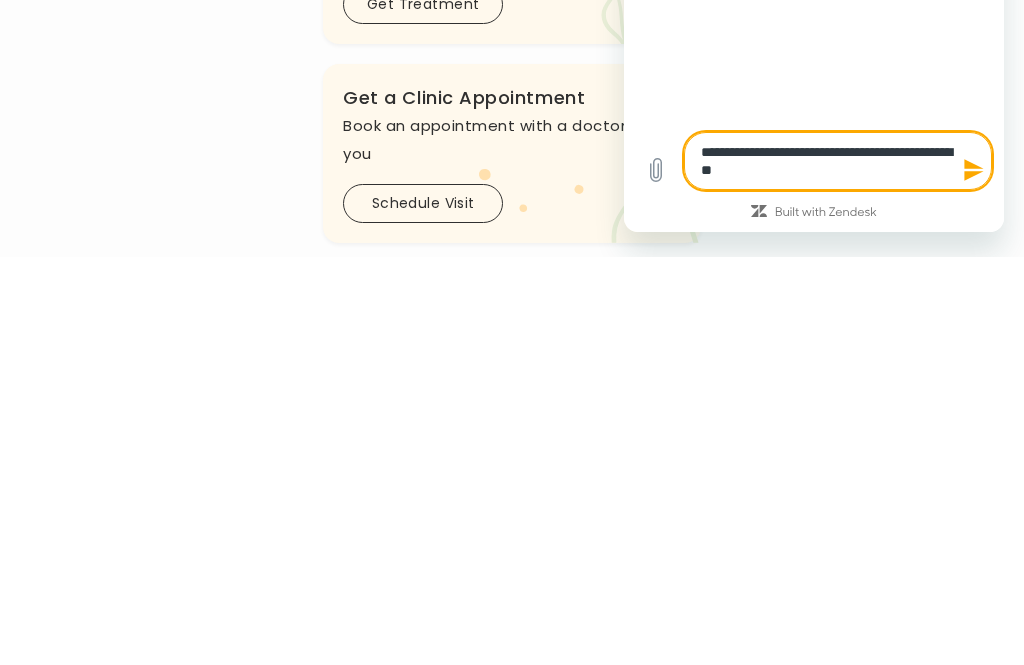 type on "*" 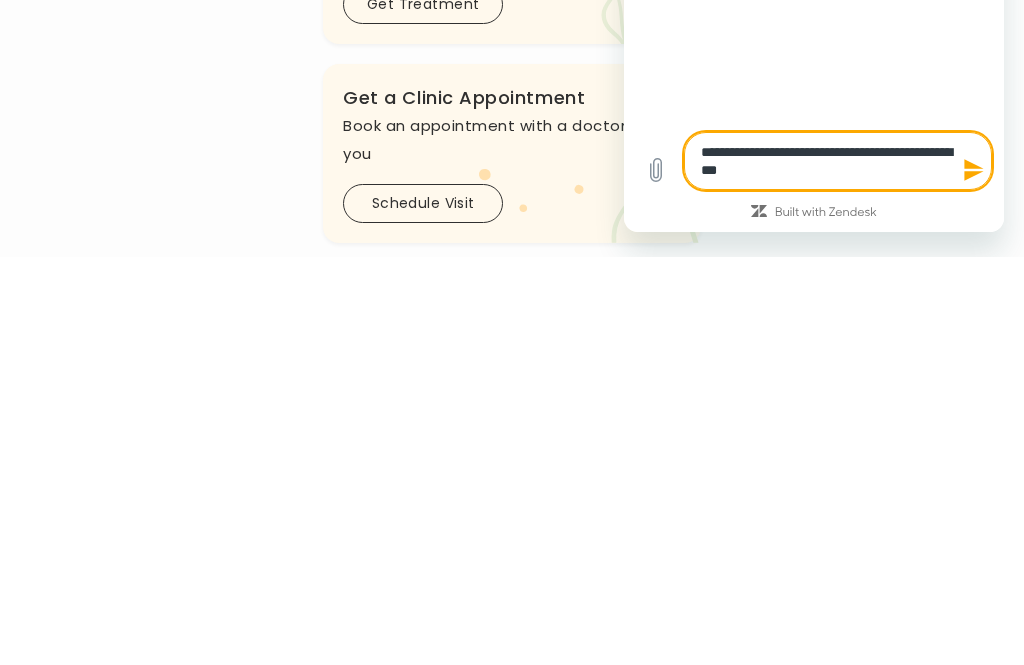 type on "**********" 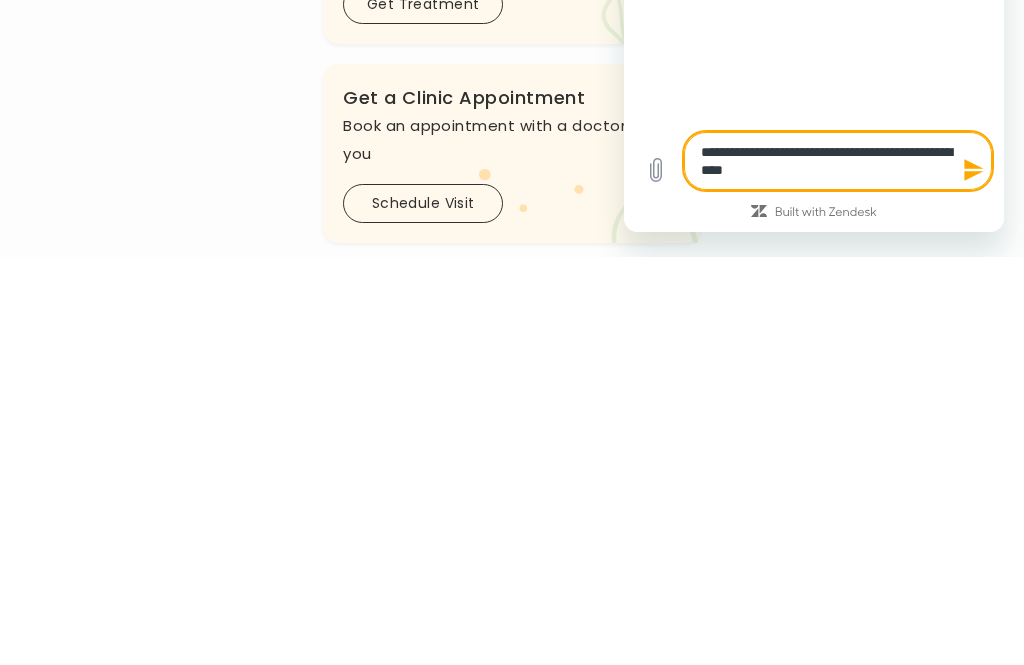 type on "**********" 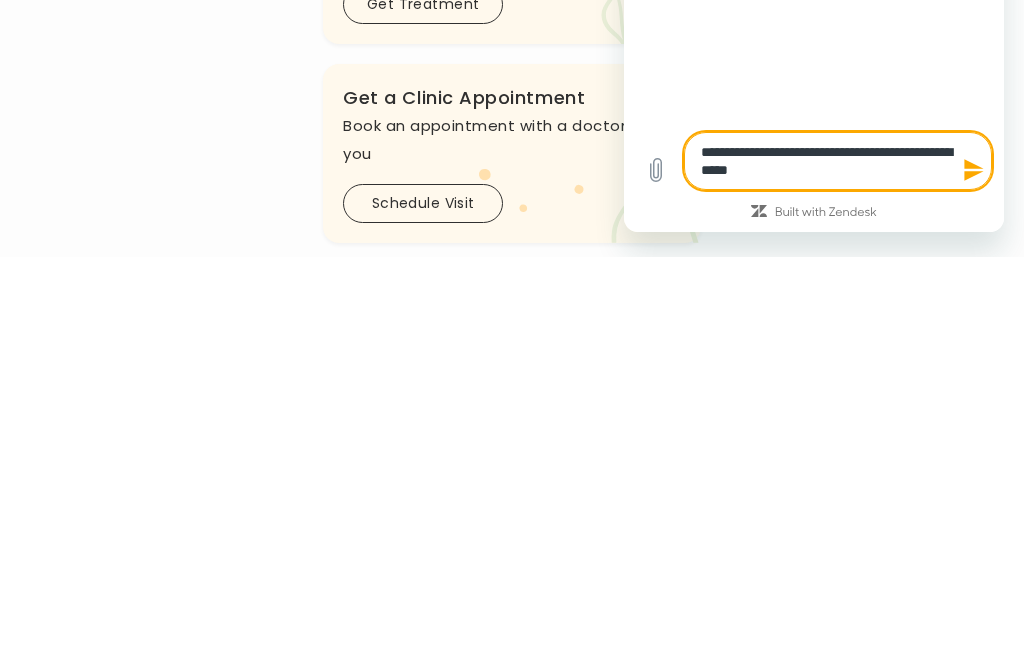 type on "*" 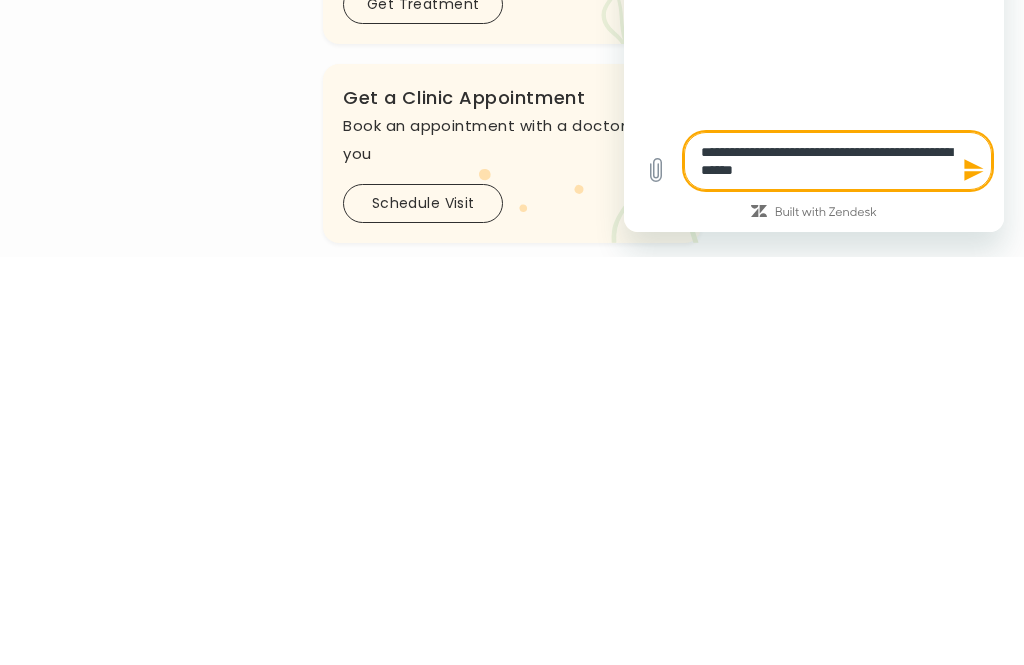 type on "*" 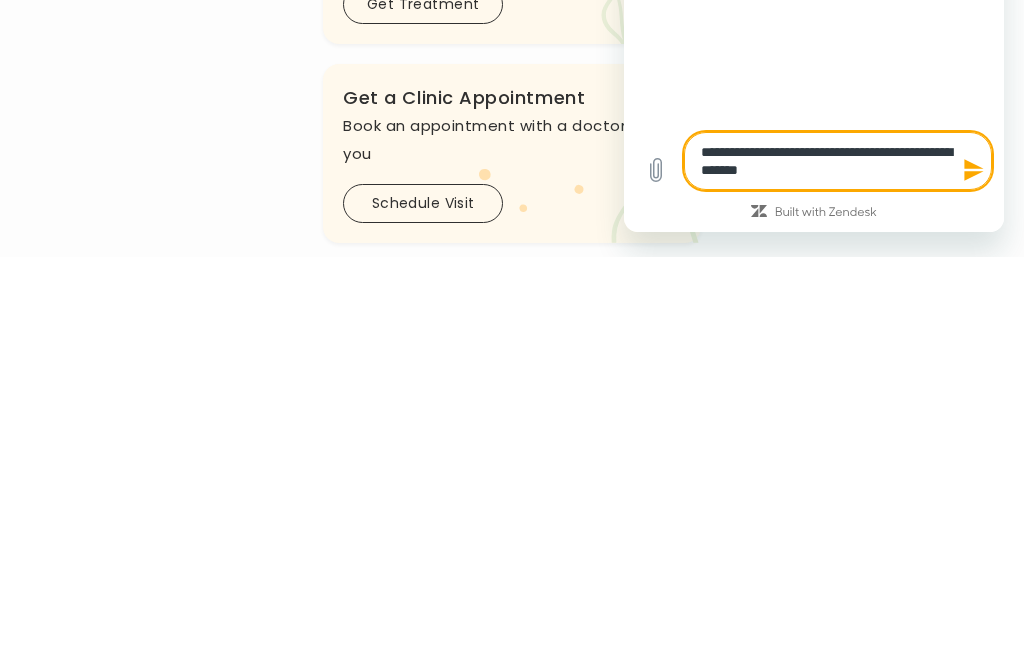 type on "**********" 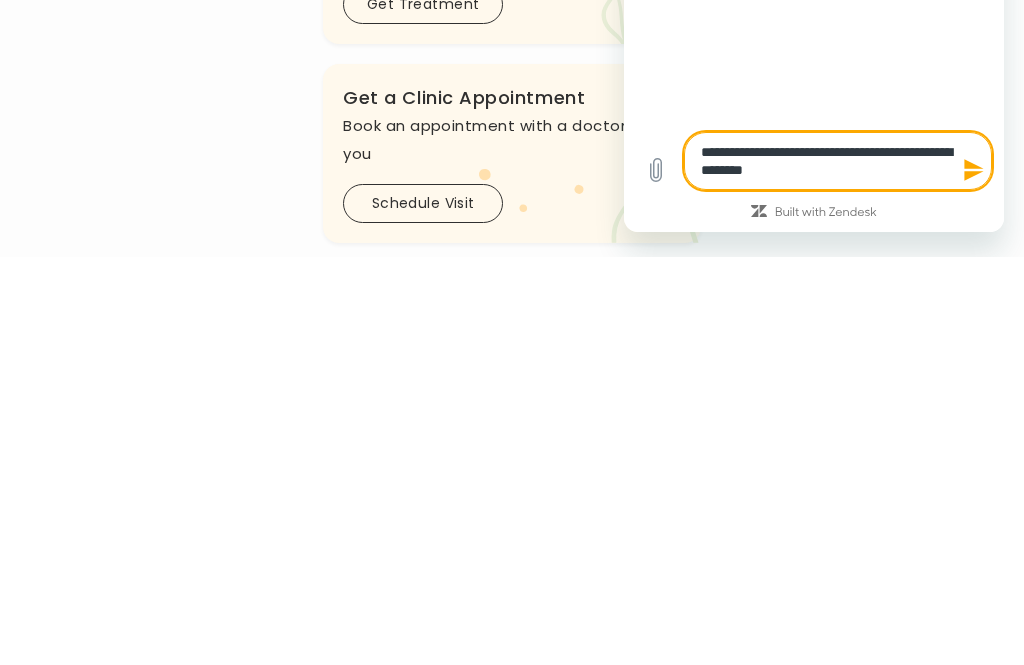 type on "**********" 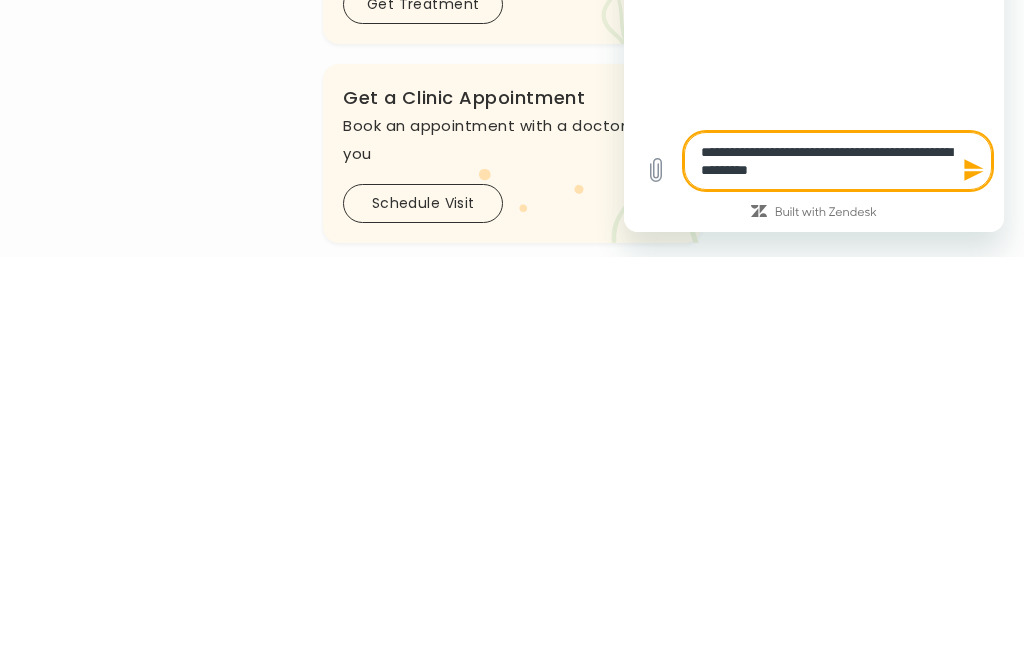 type on "*" 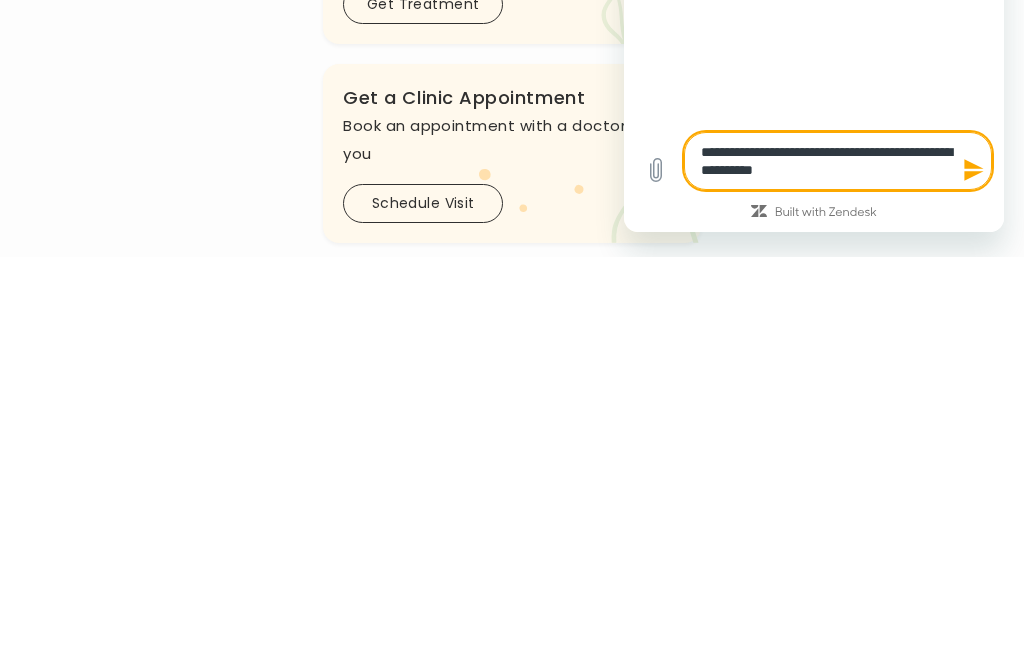 type on "*" 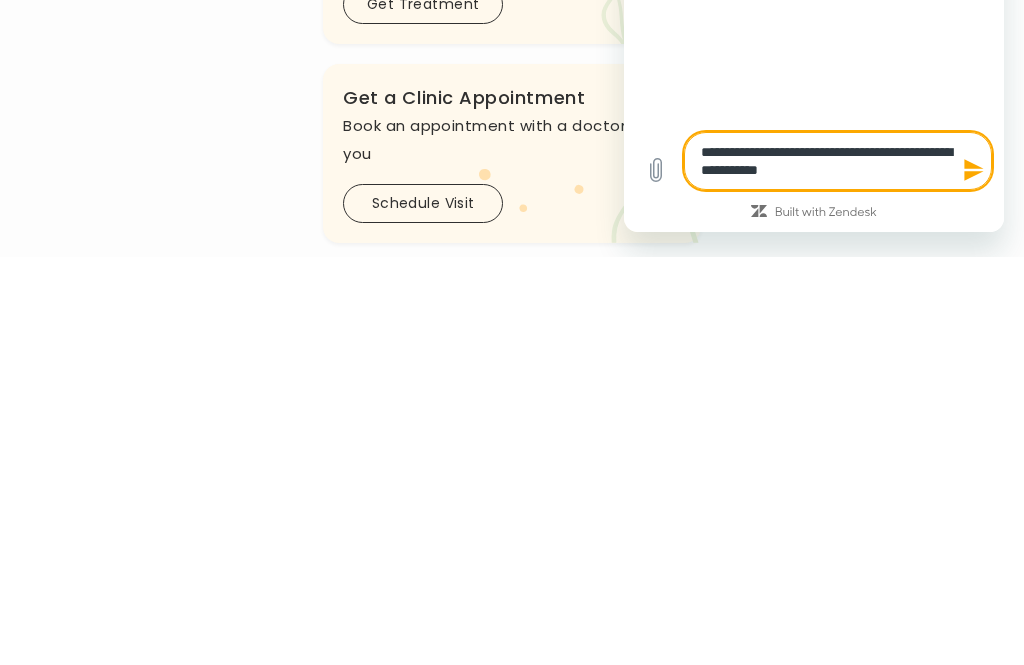 type on "*" 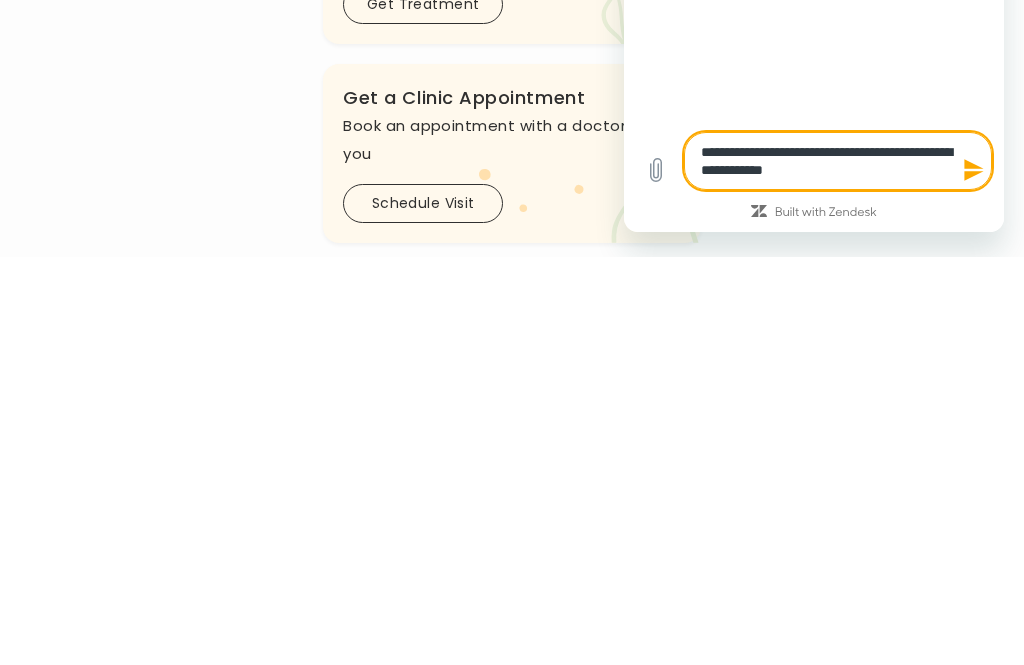 type on "*" 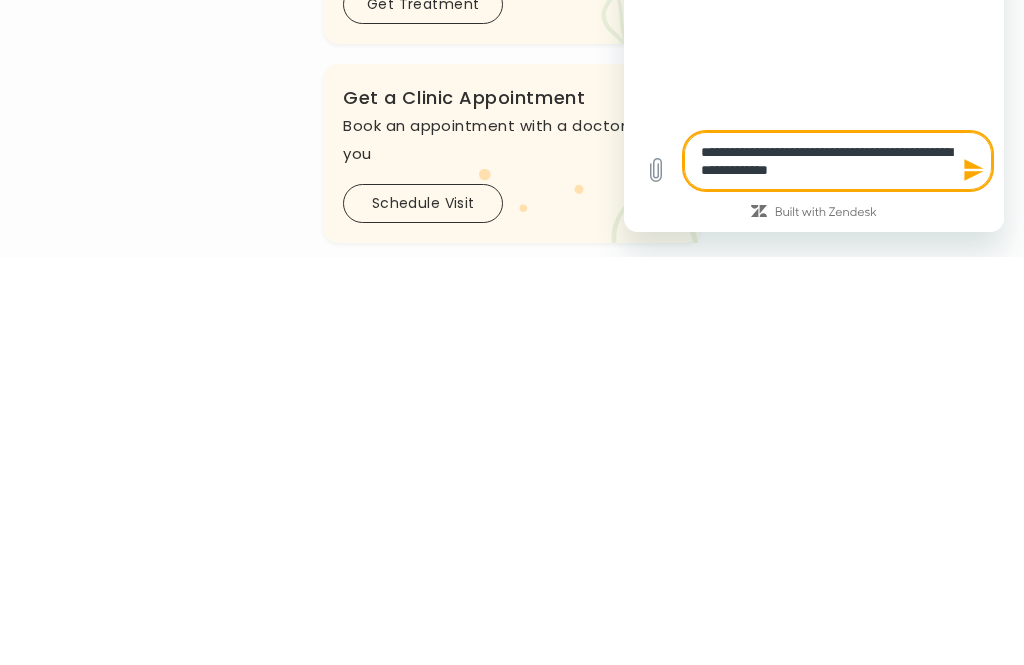 type on "*" 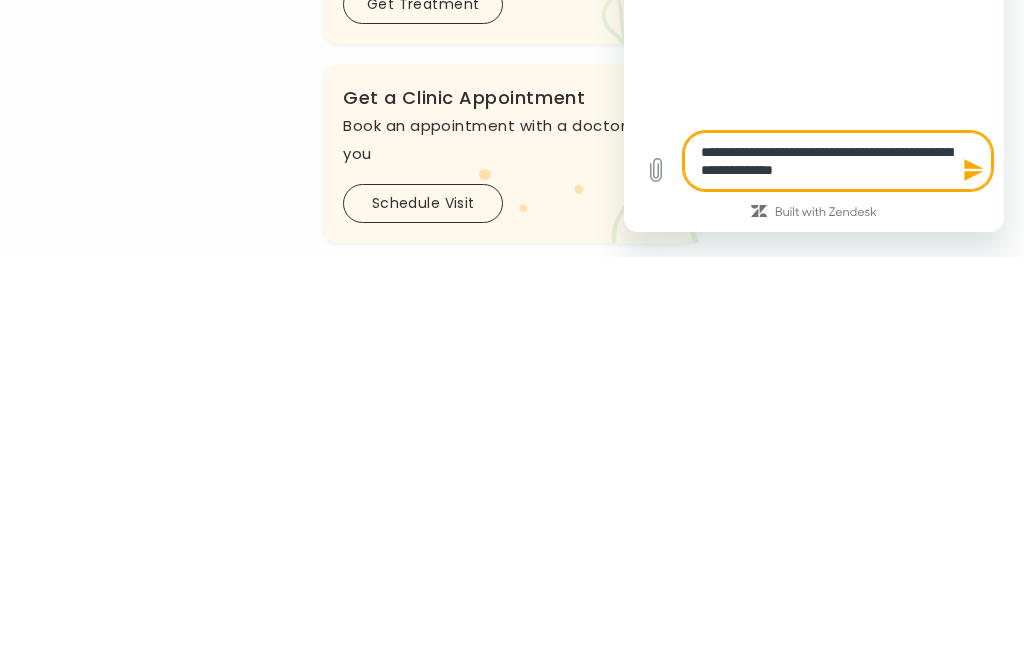 type on "*" 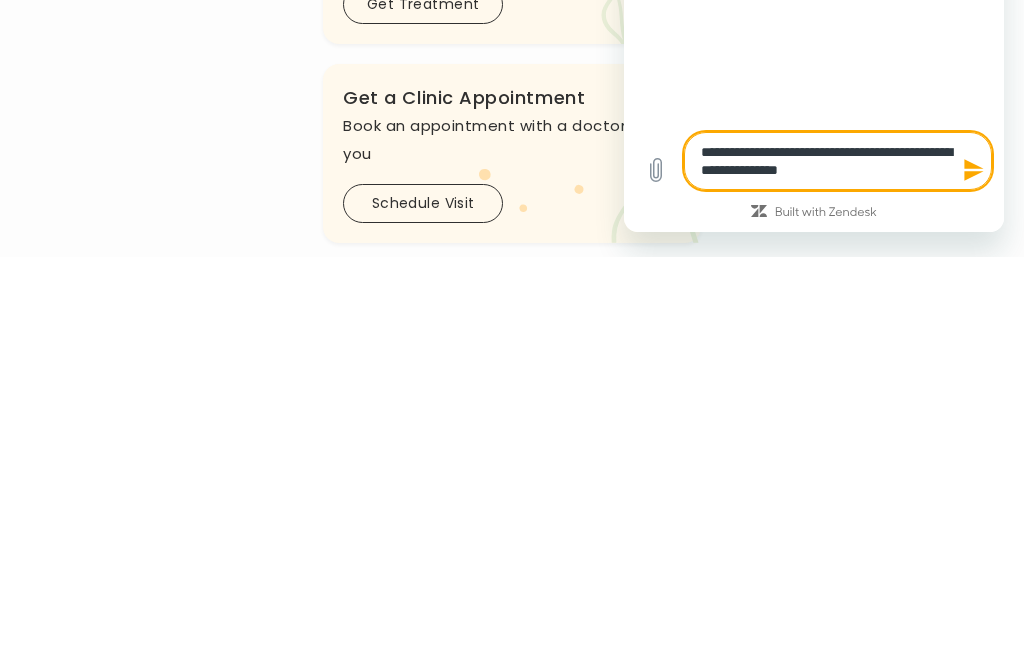 type on "**********" 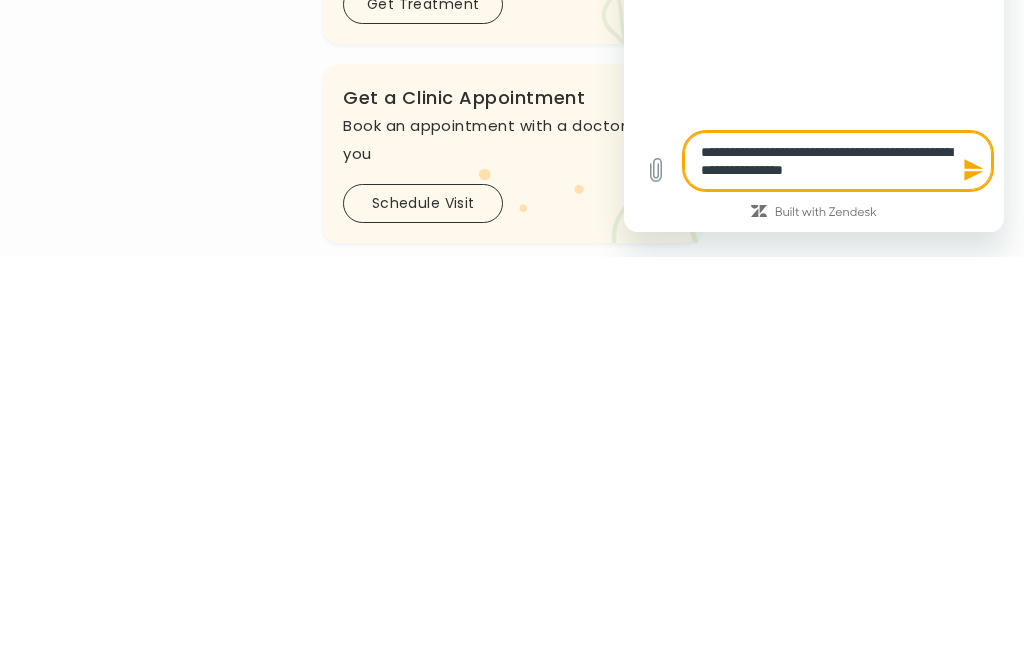 type on "*" 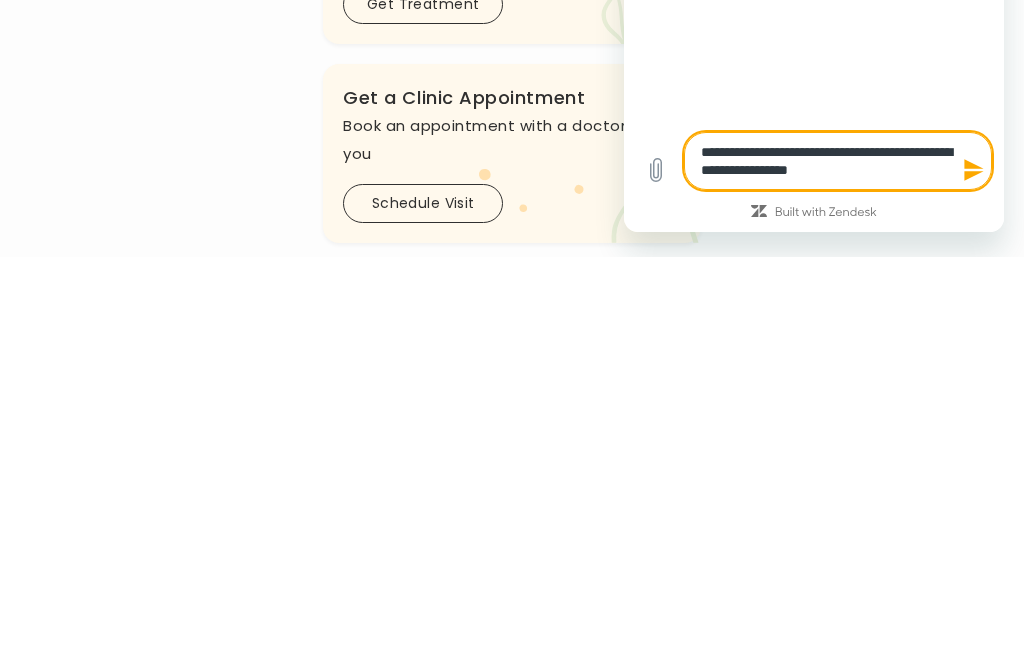 type on "**********" 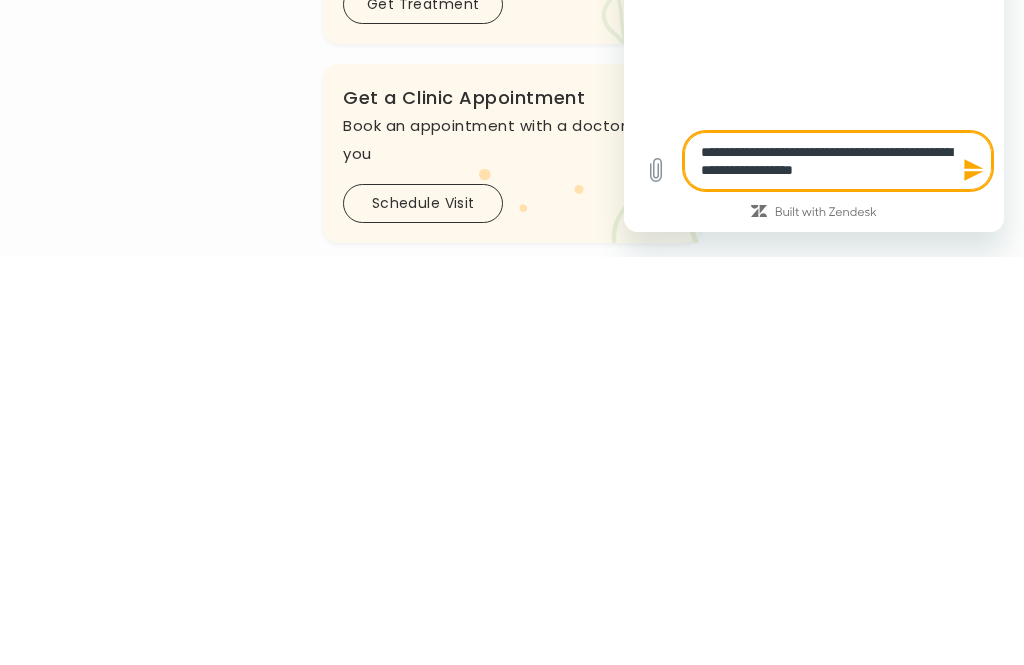 type on "*" 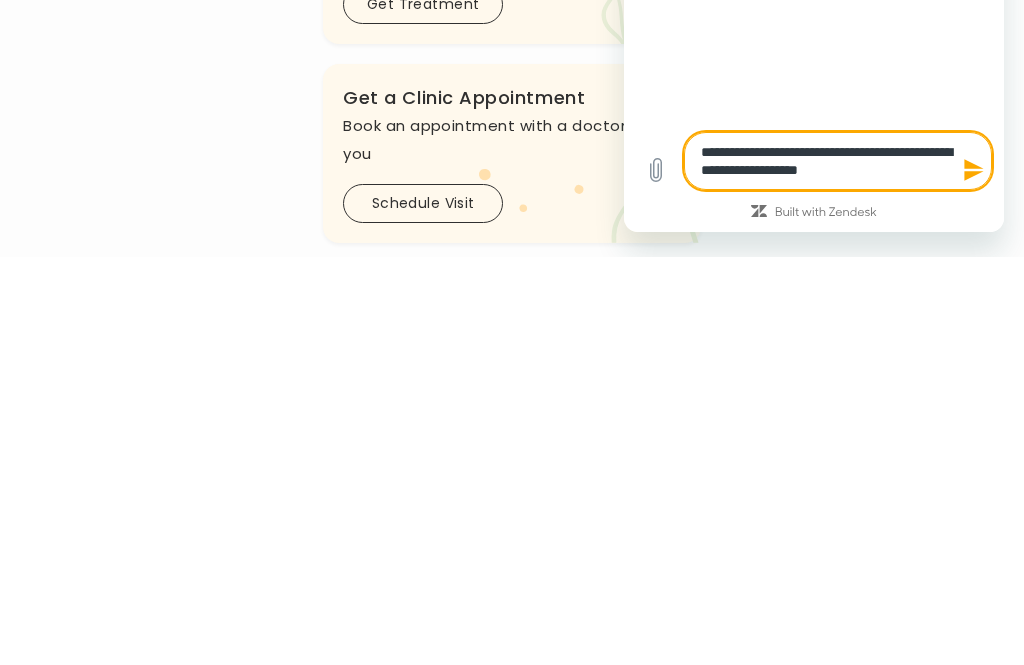 type on "*" 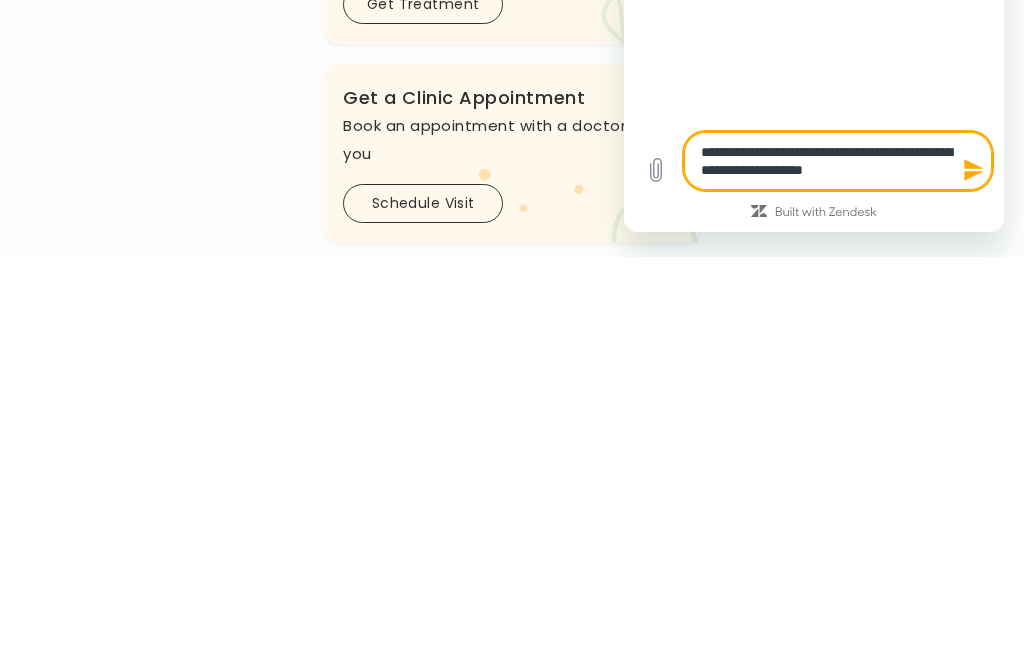 type on "*" 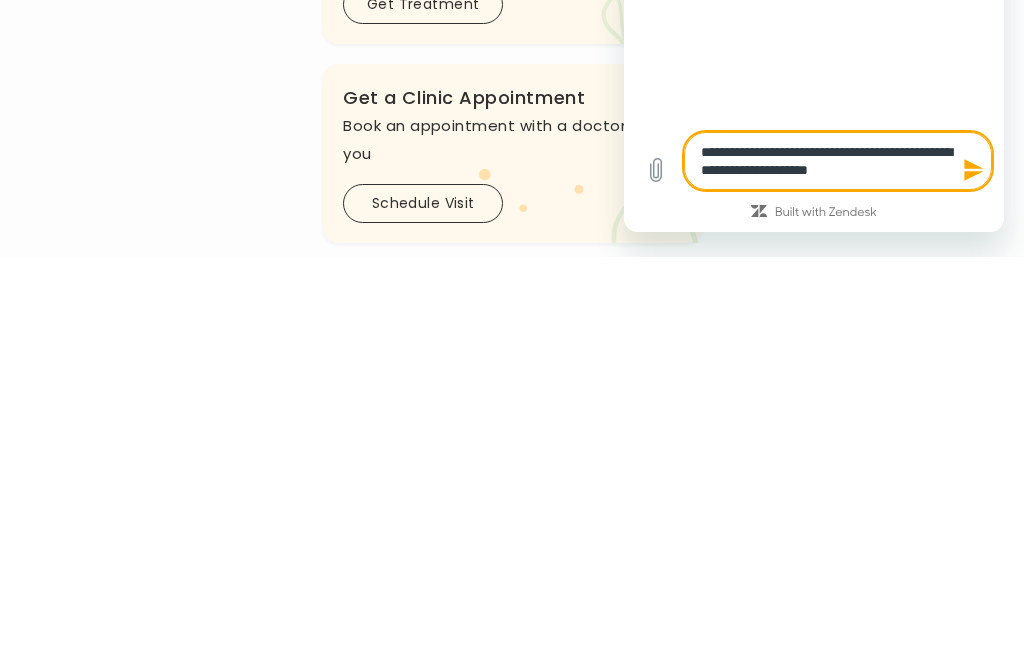 type on "**********" 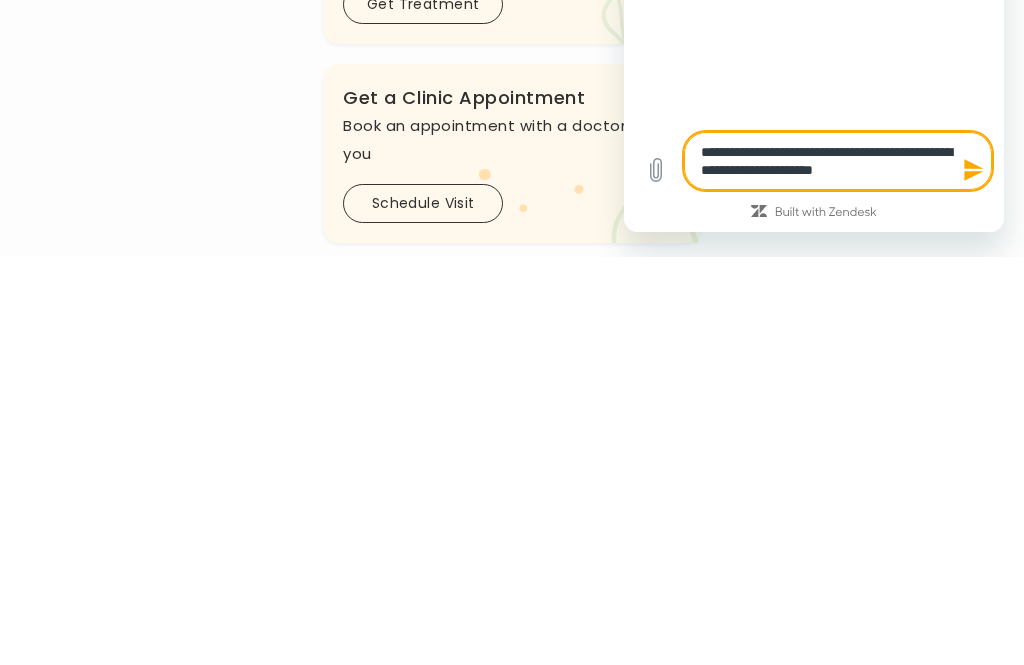type on "**********" 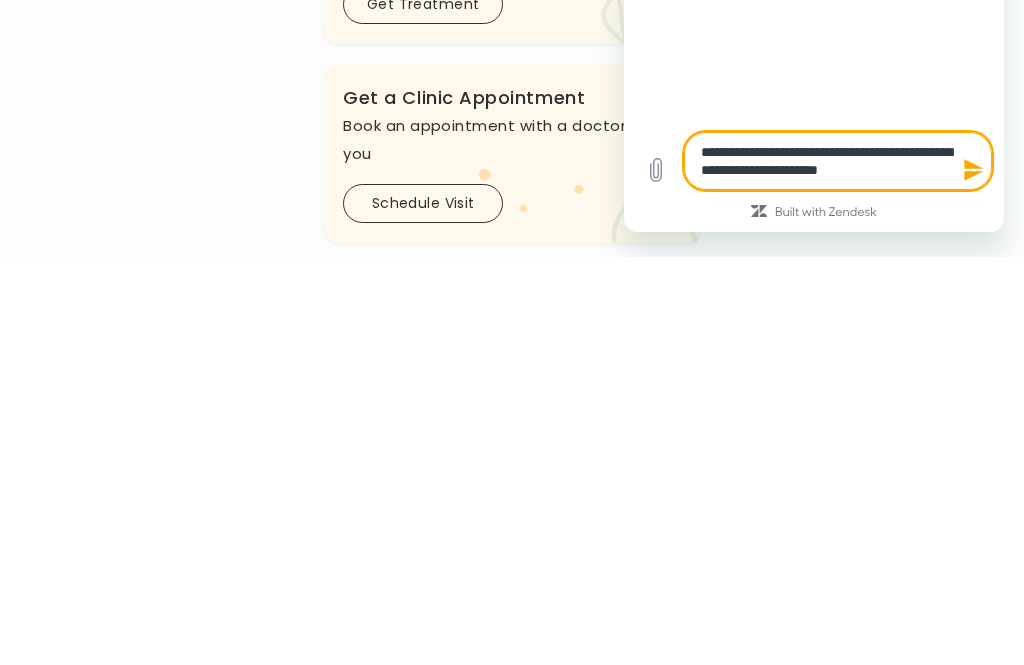type on "**********" 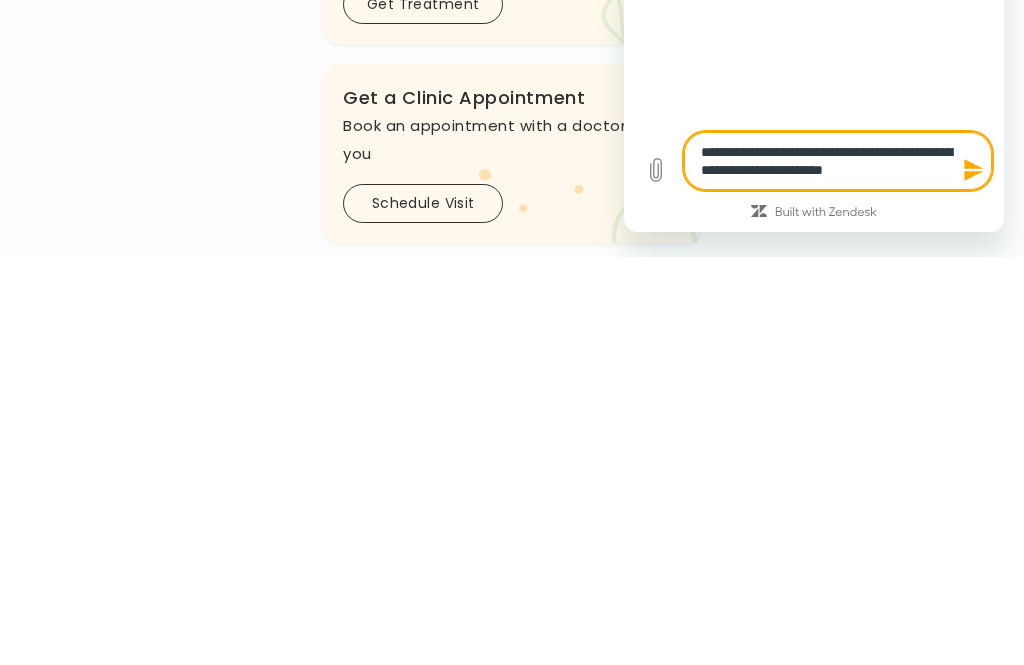 type on "**********" 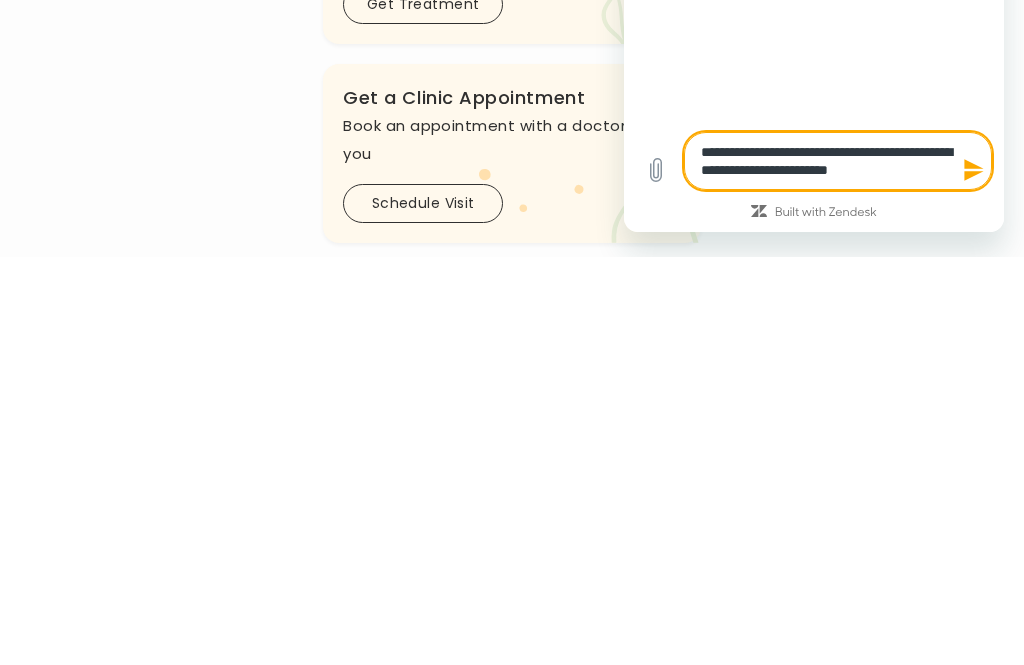 type on "**********" 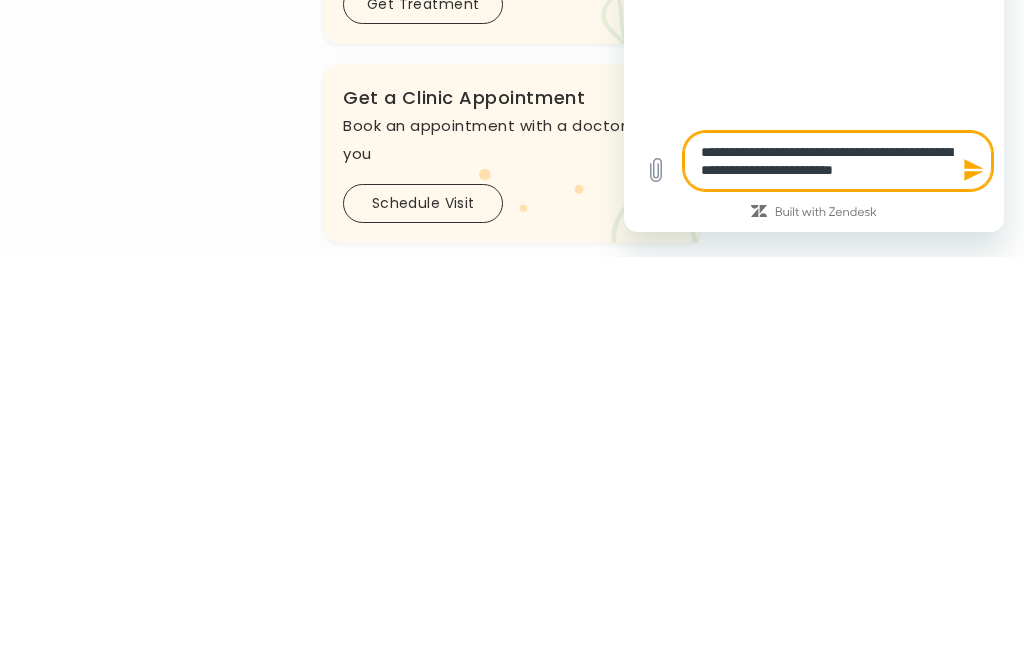 type on "*" 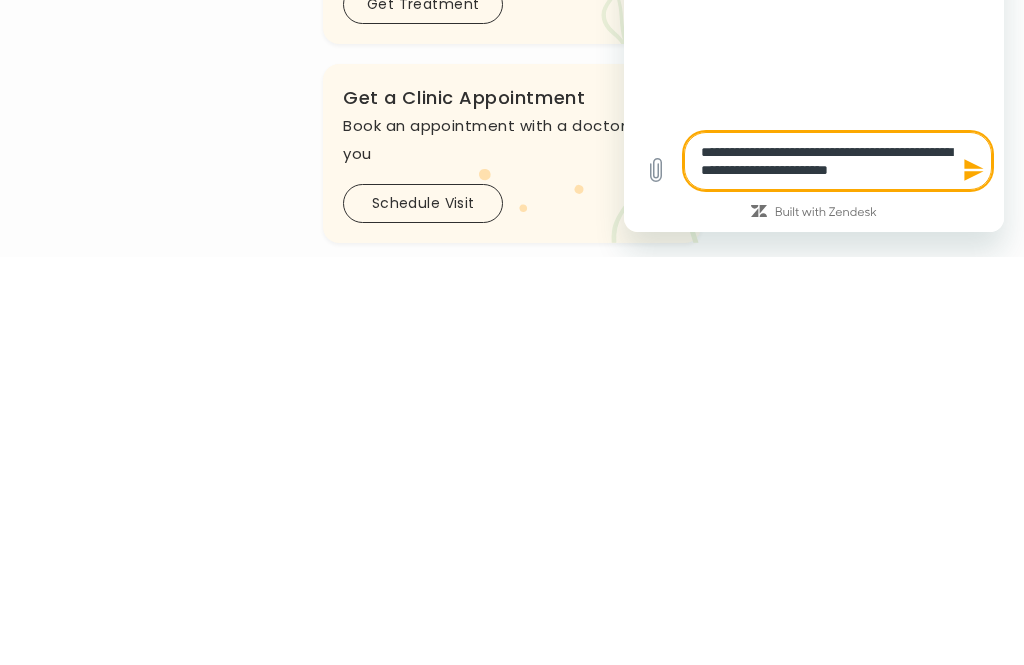 type on "**********" 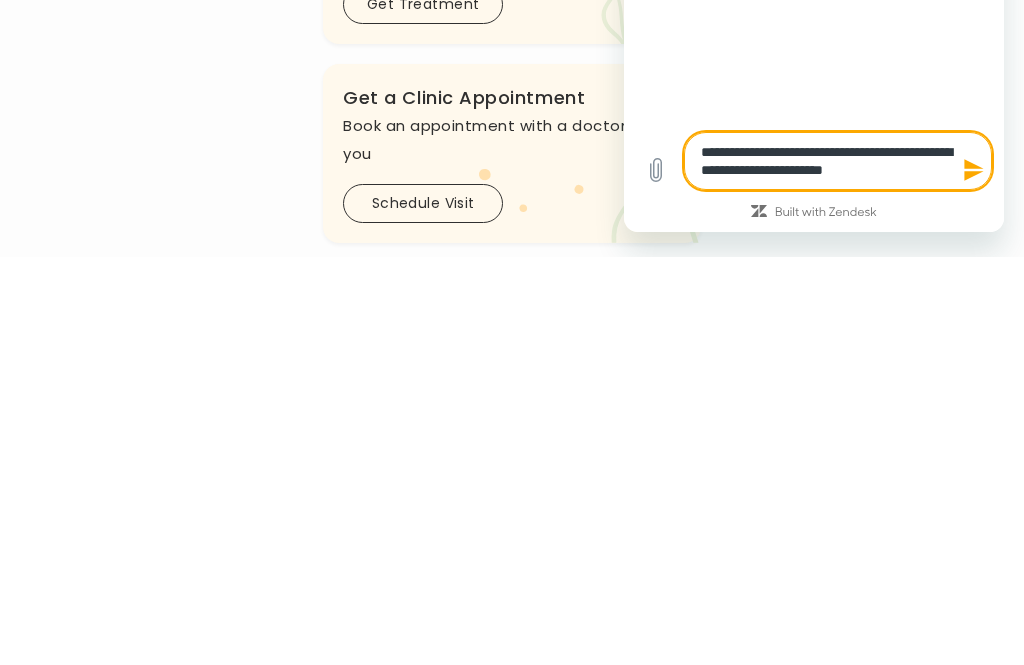 type on "**********" 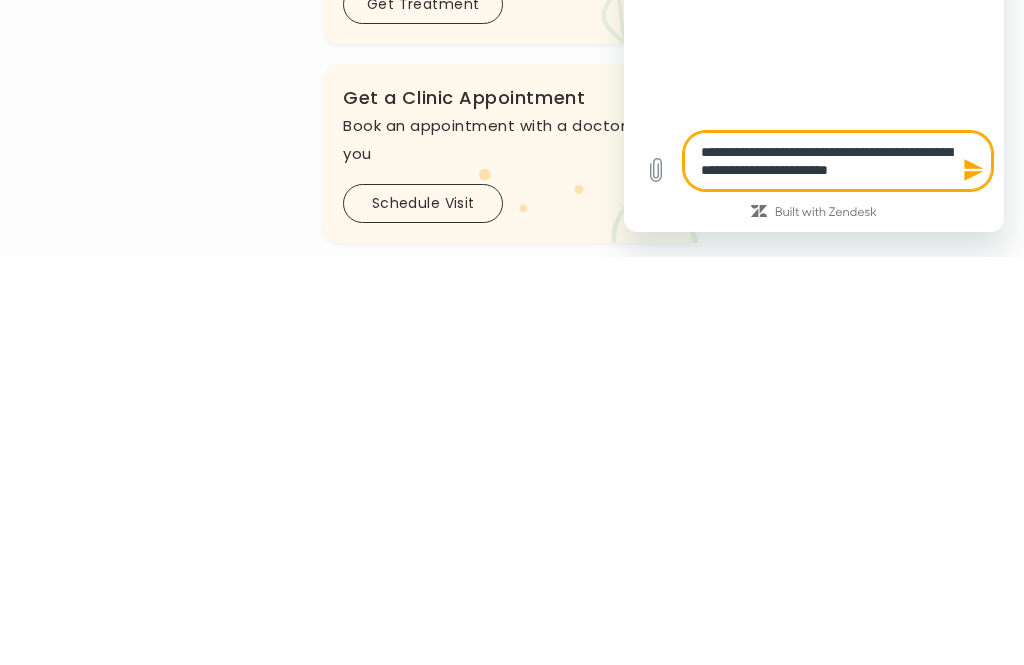 type on "*" 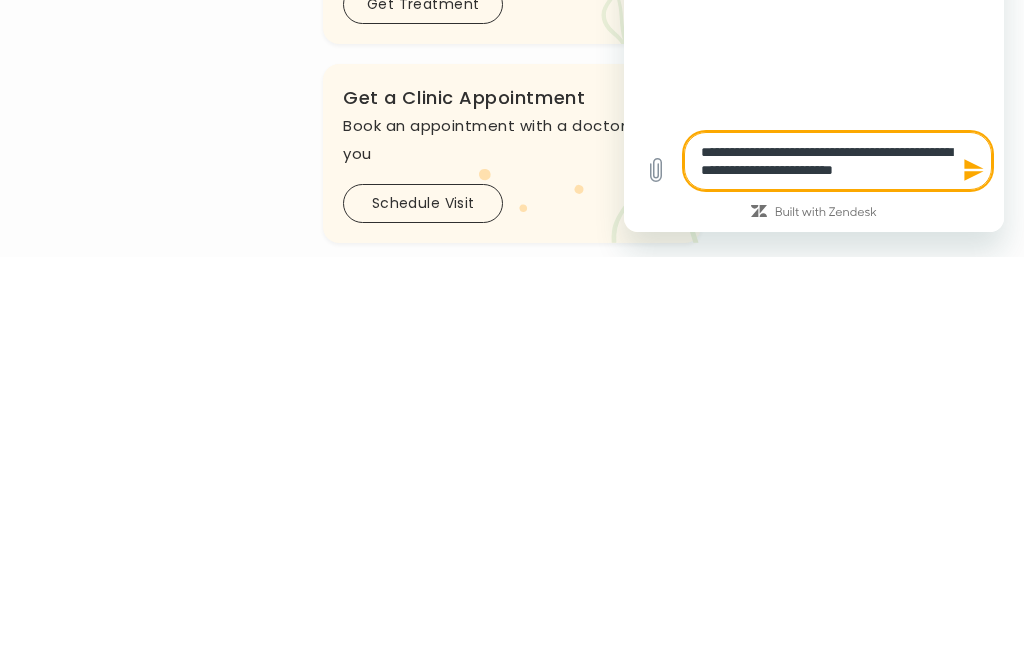 type on "**********" 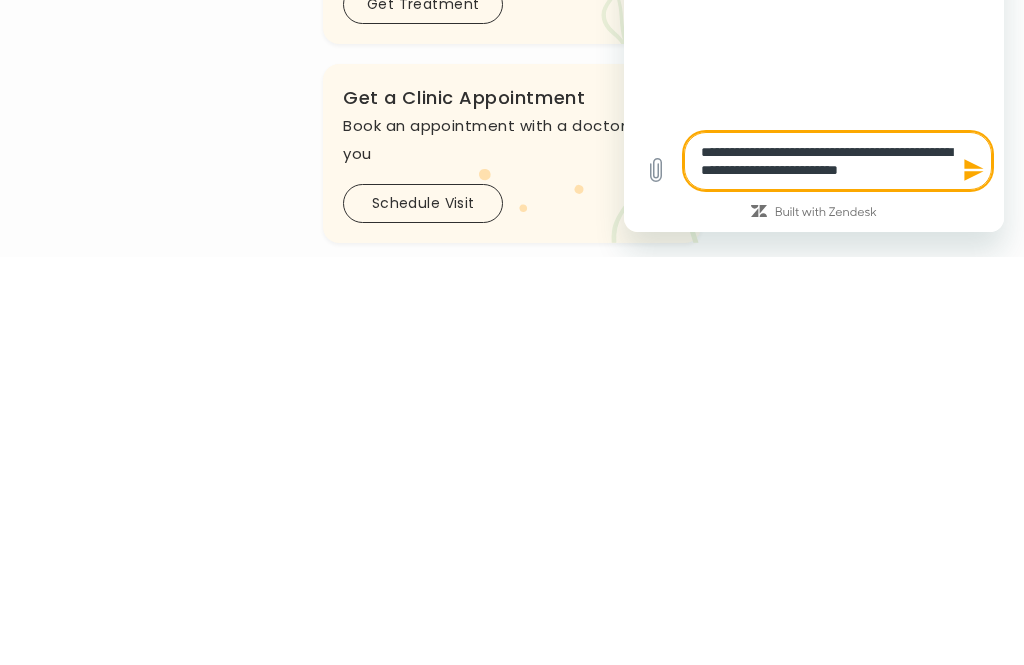 type on "**********" 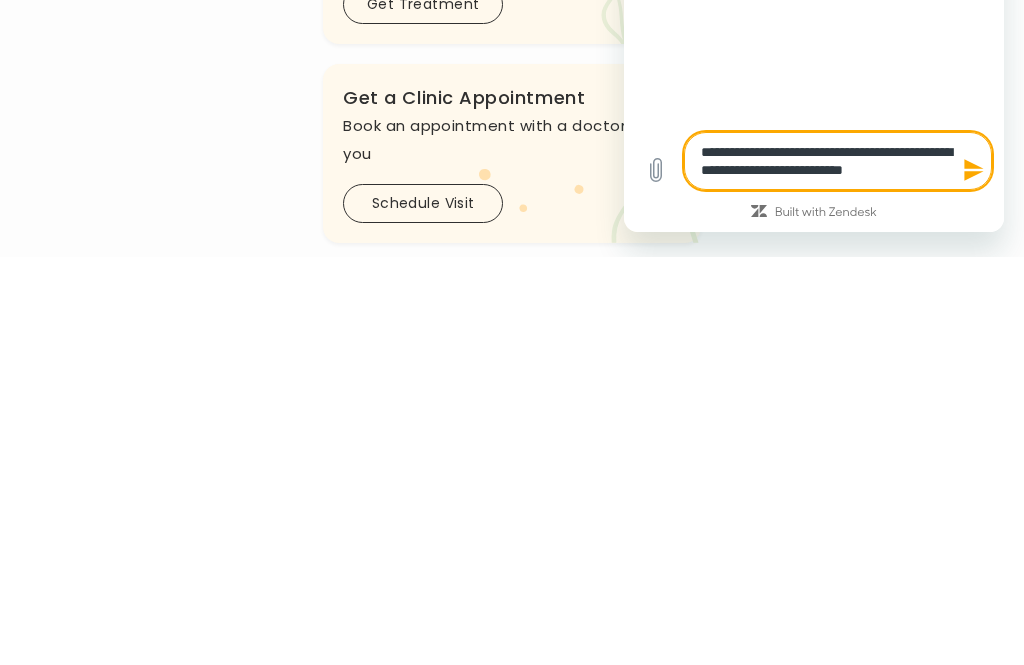 type on "*" 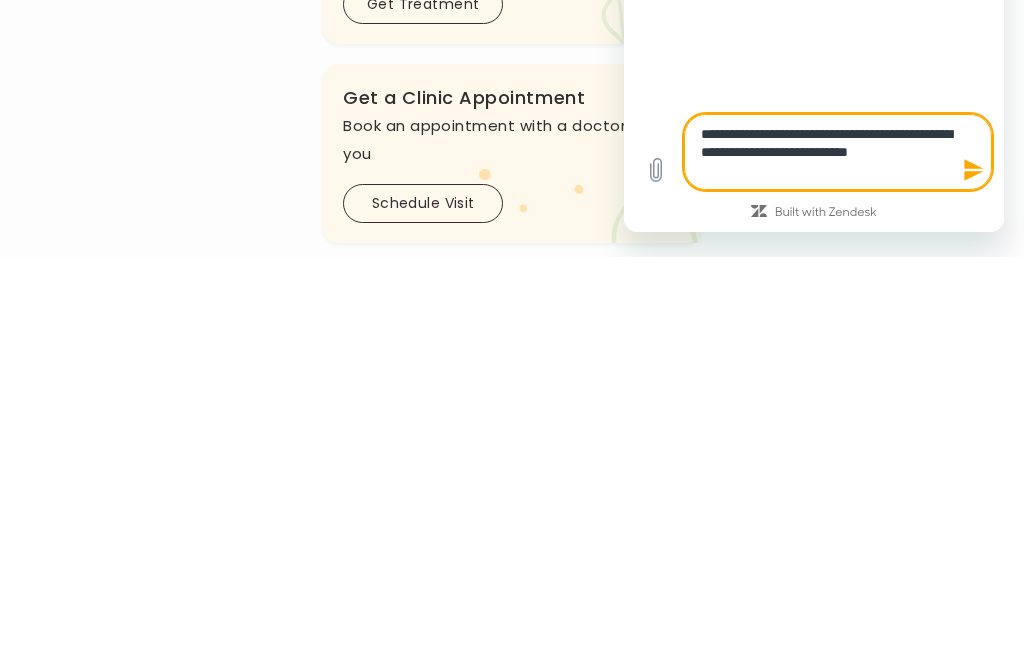 type on "**********" 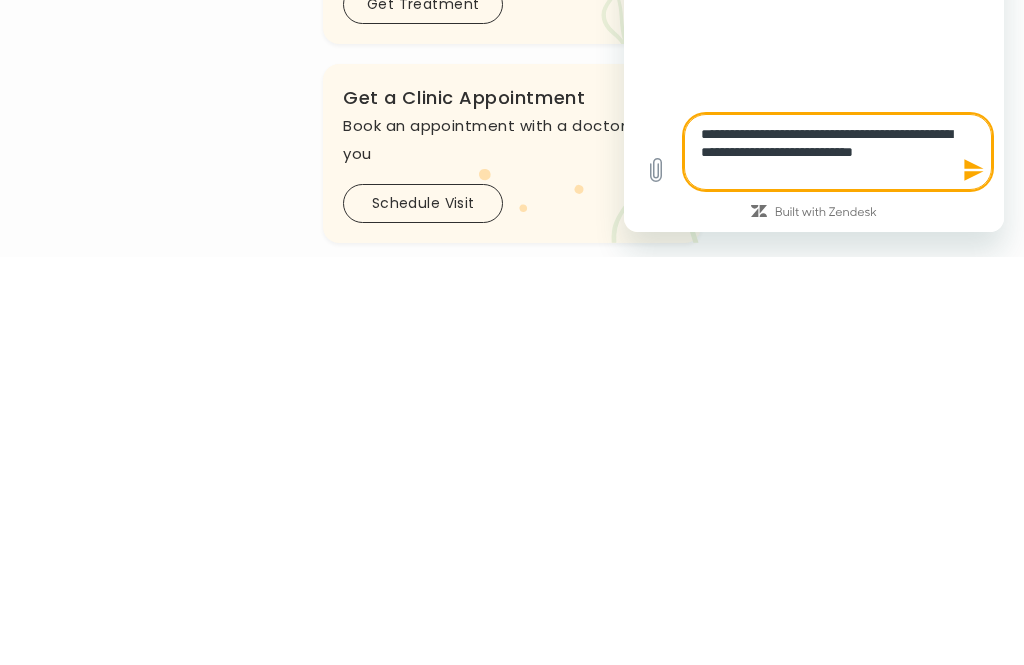 type on "*" 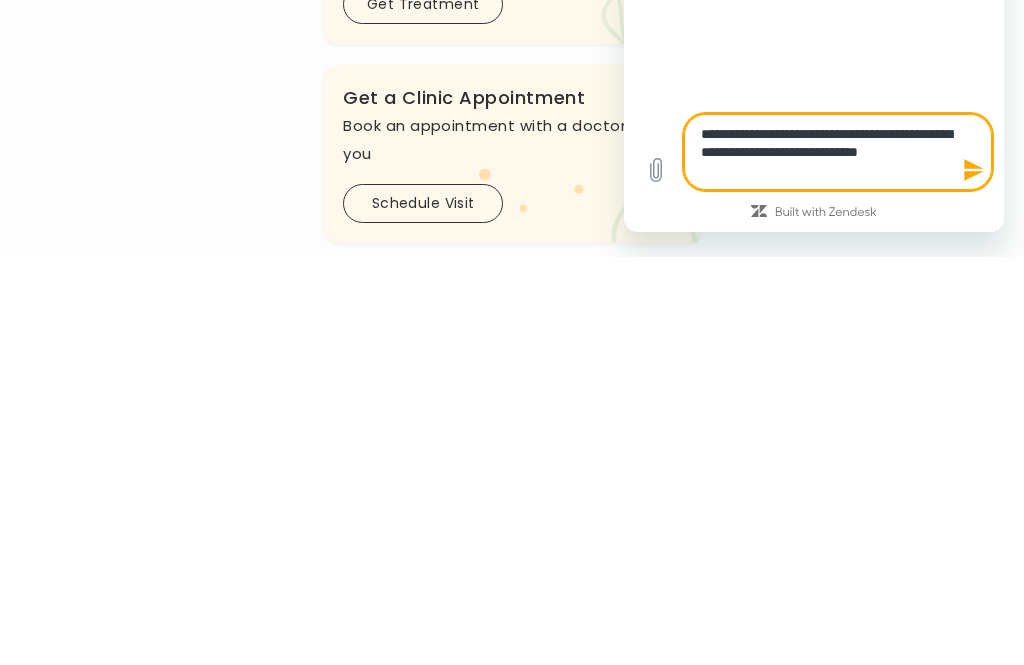 type on "**********" 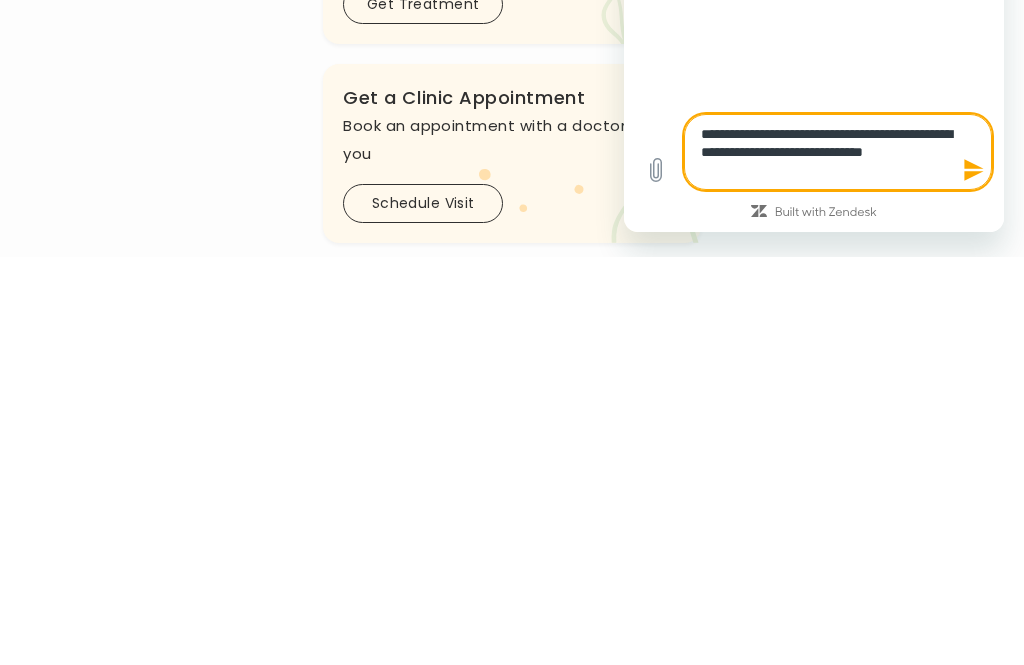 type on "**********" 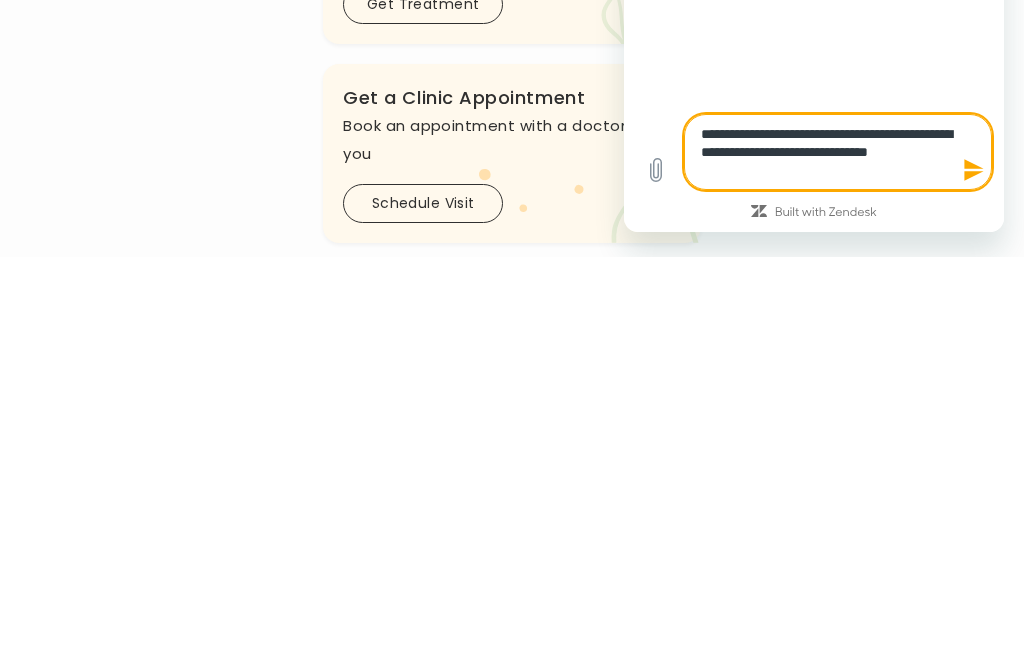 type on "**********" 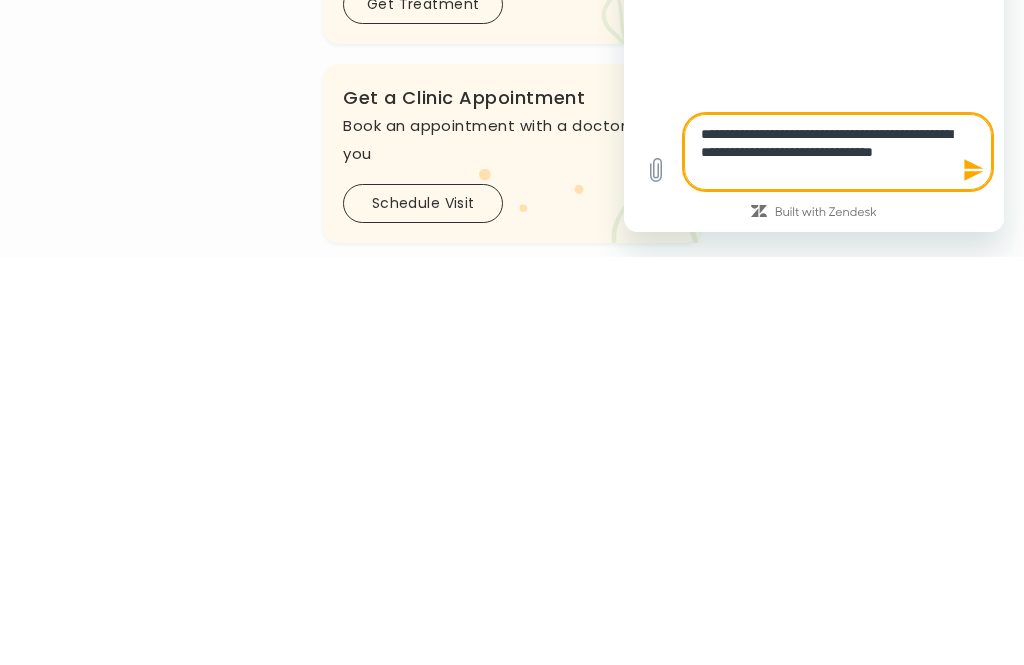 type on "*" 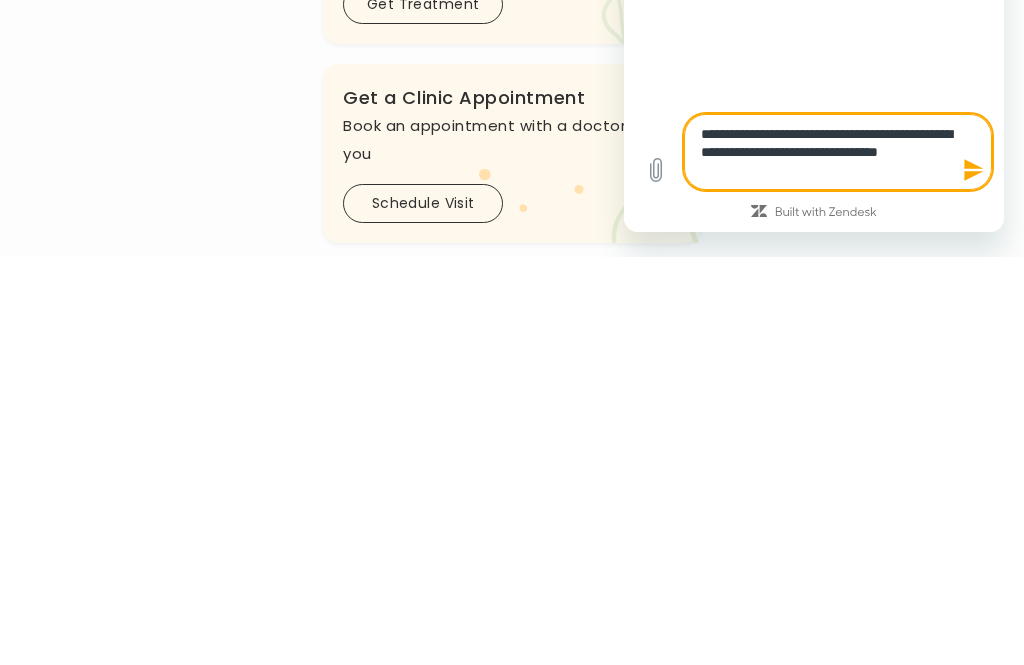 type on "**********" 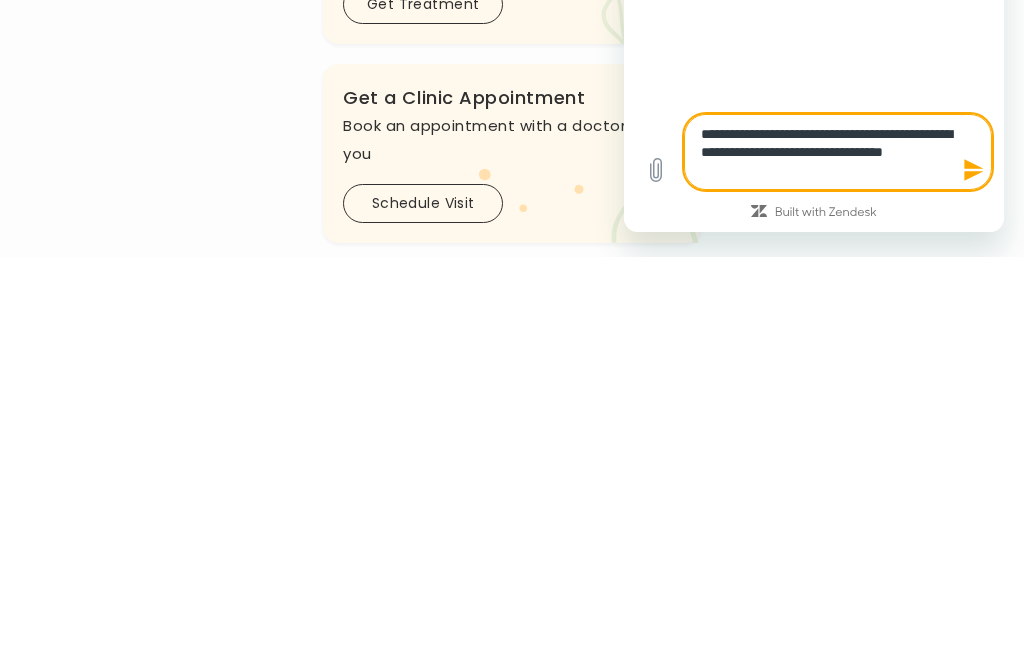 type on "**********" 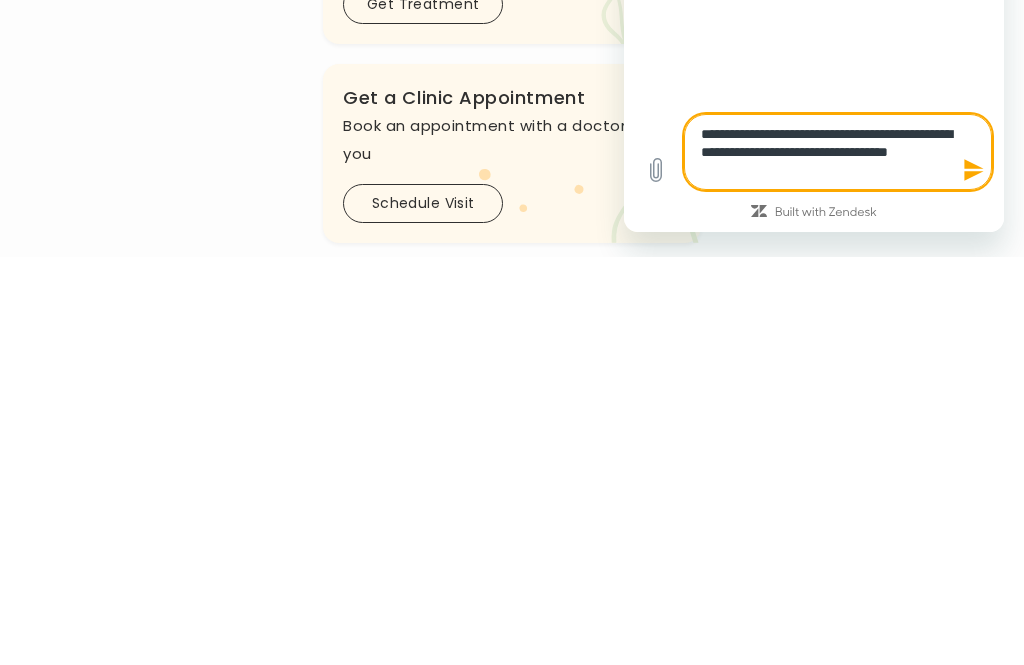 type on "**********" 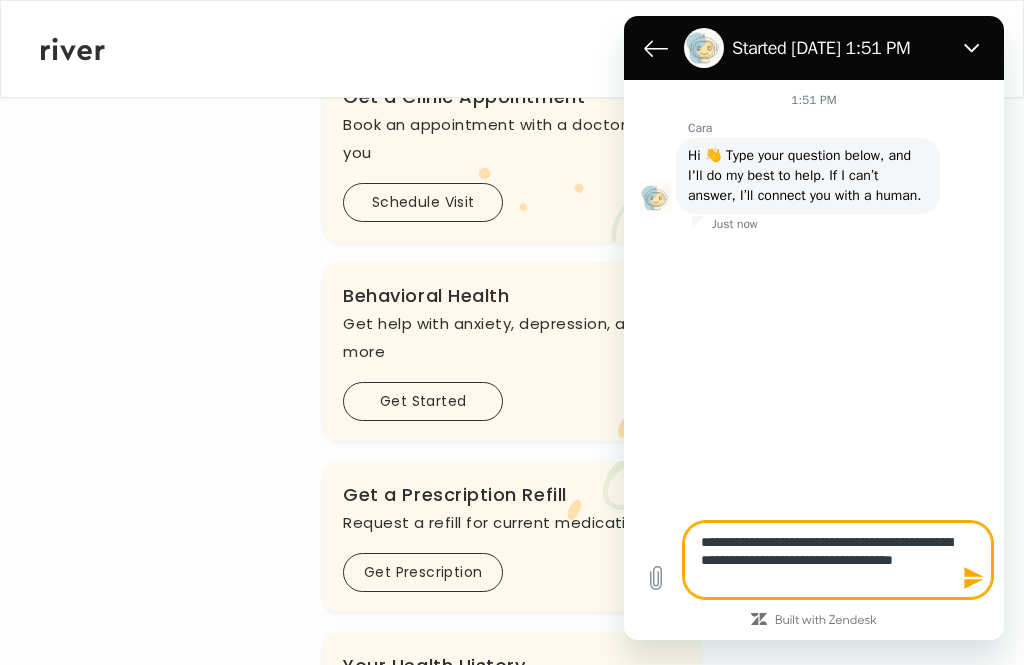 scroll, scrollTop: 481, scrollLeft: 0, axis: vertical 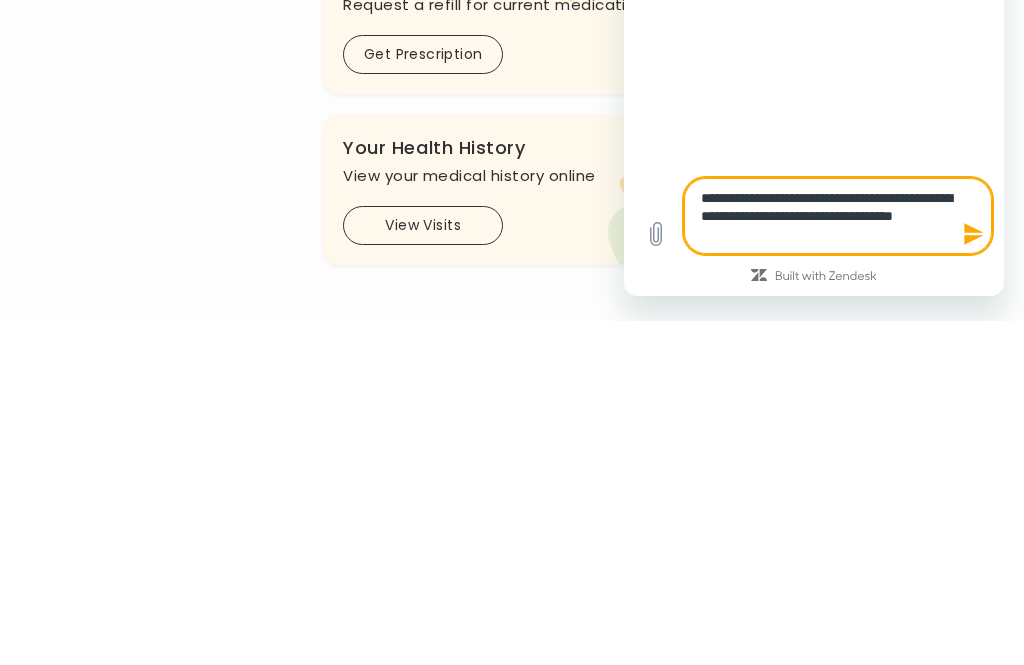click on "**********" at bounding box center [838, 216] 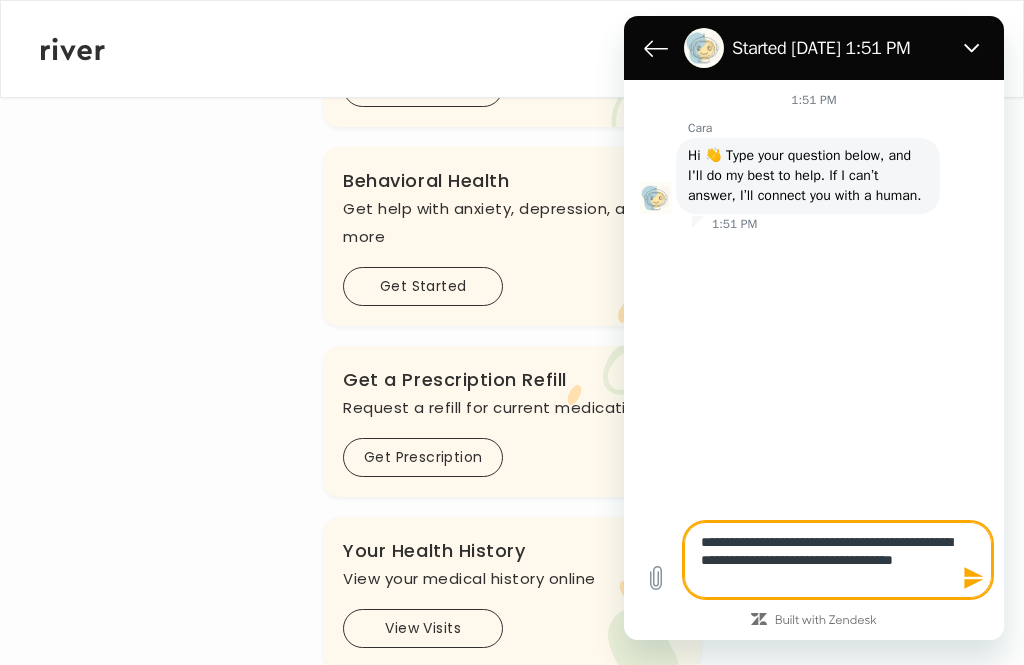 scroll, scrollTop: 661, scrollLeft: 0, axis: vertical 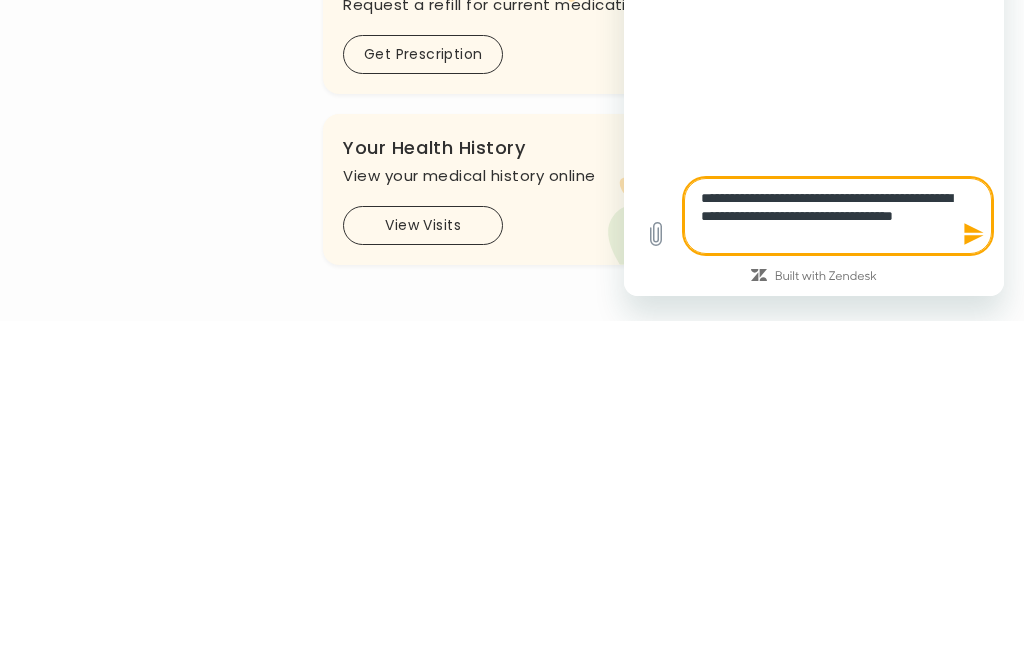 click on "**********" at bounding box center (838, 216) 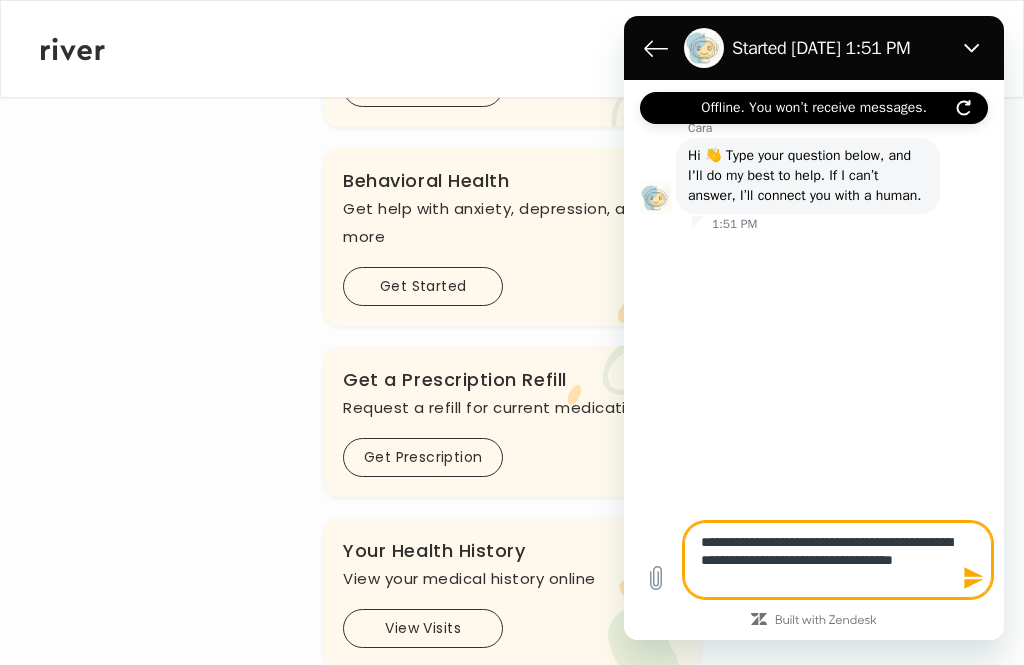 scroll, scrollTop: 620, scrollLeft: 0, axis: vertical 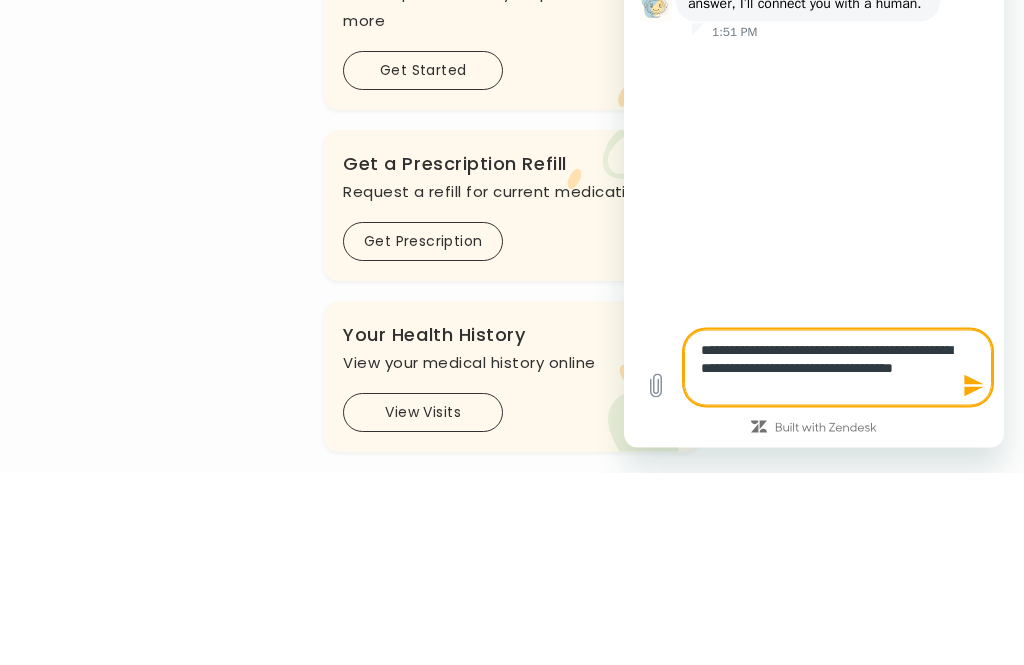 type on "*" 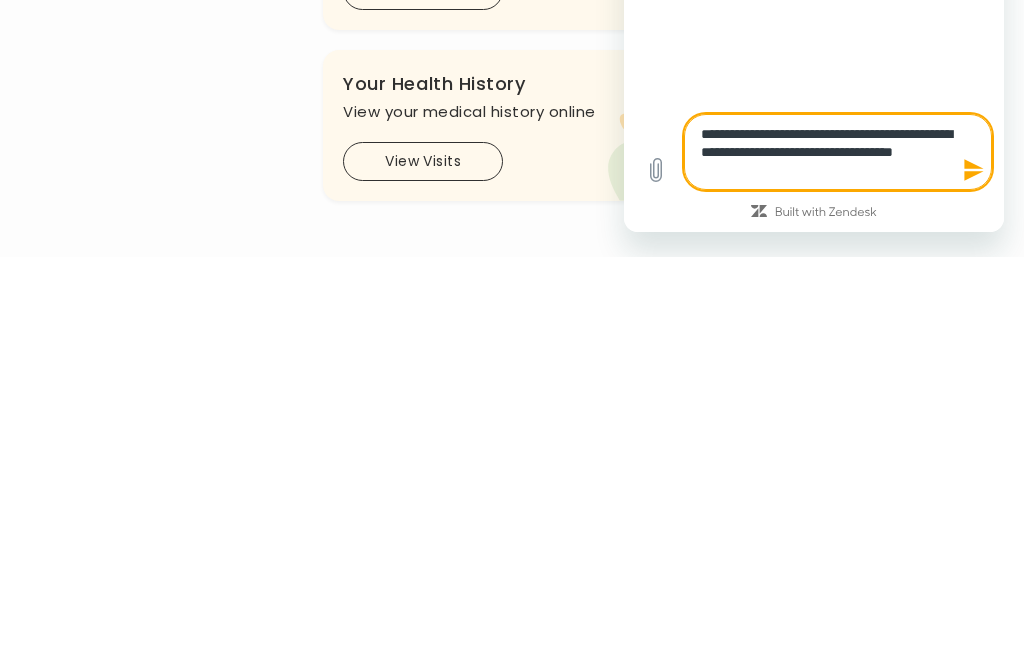 click on "**********" at bounding box center [838, 152] 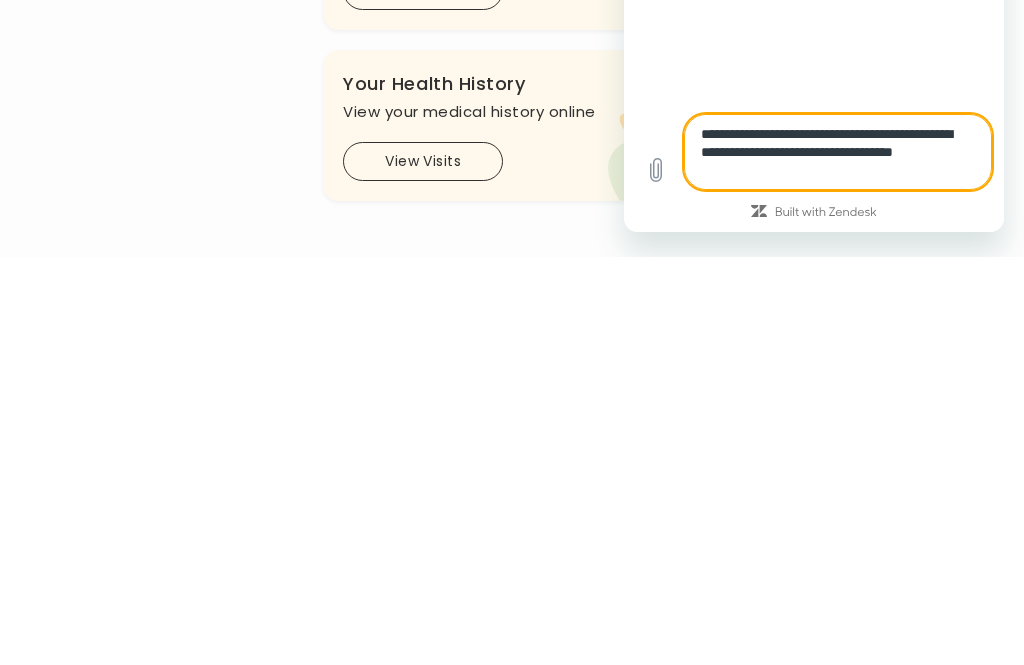 type 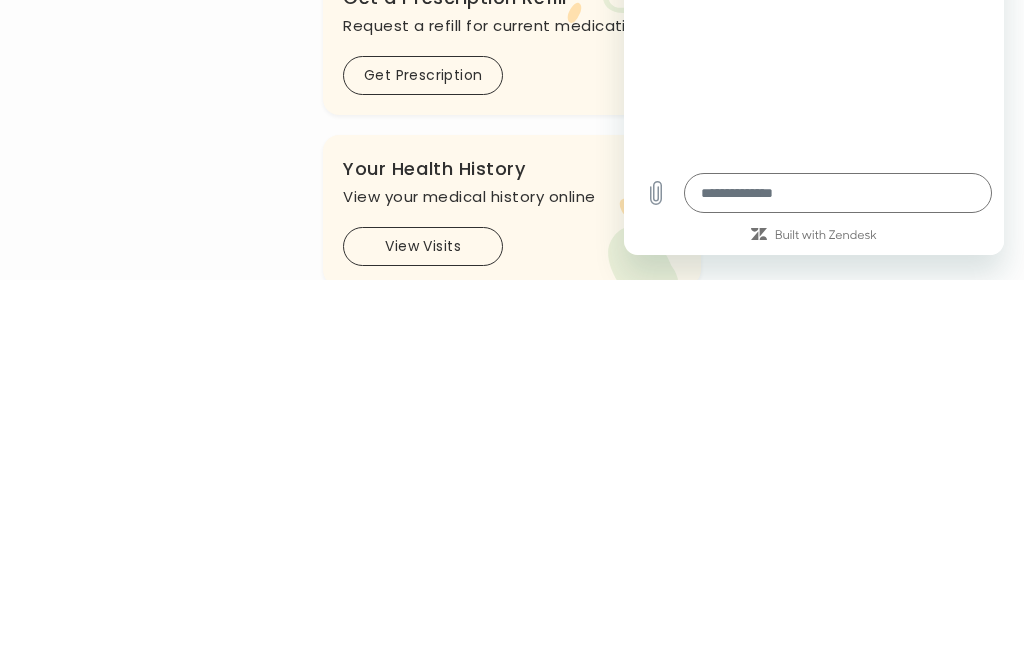 scroll, scrollTop: 593, scrollLeft: 0, axis: vertical 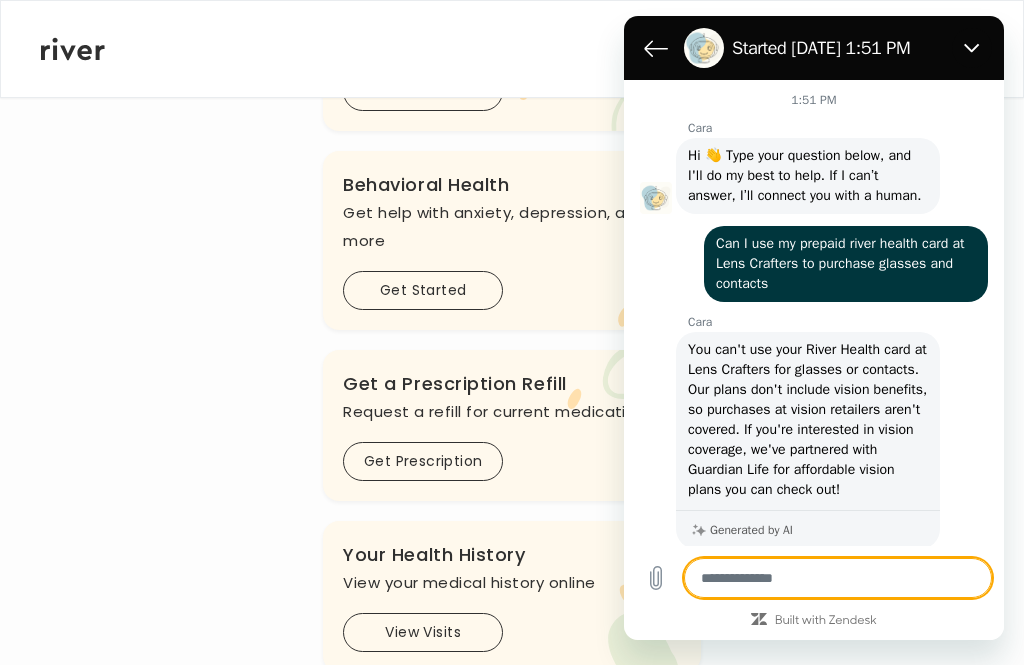 click on ".cls-1 {
fill: #ffe0ae;
}
Behavioral Health Get help with anxiety, depression, and more Get Started" at bounding box center (512, 240) 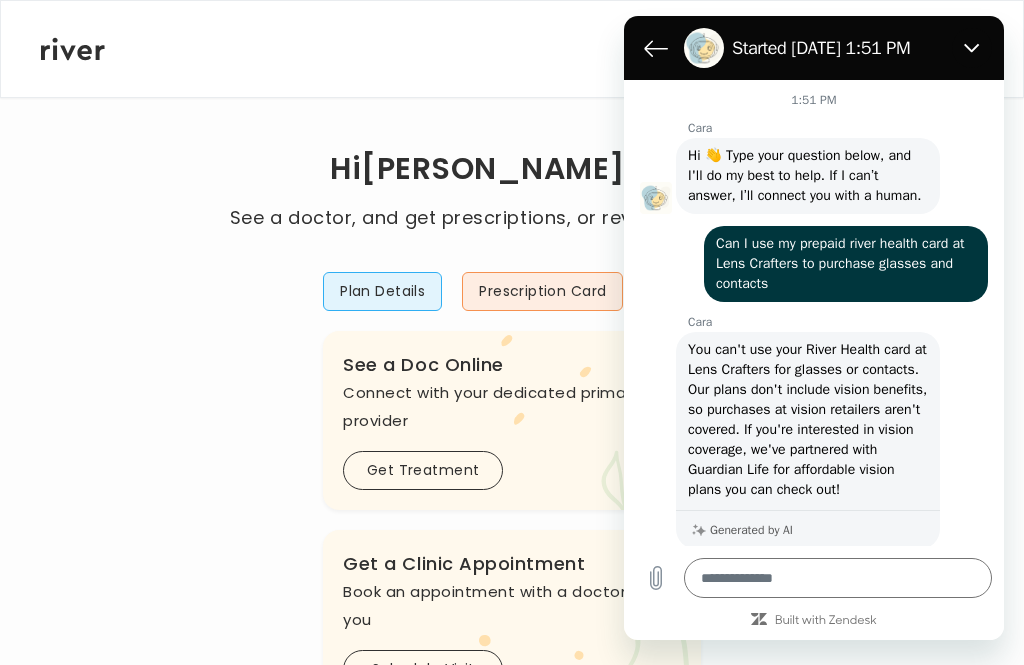 scroll, scrollTop: 0, scrollLeft: 0, axis: both 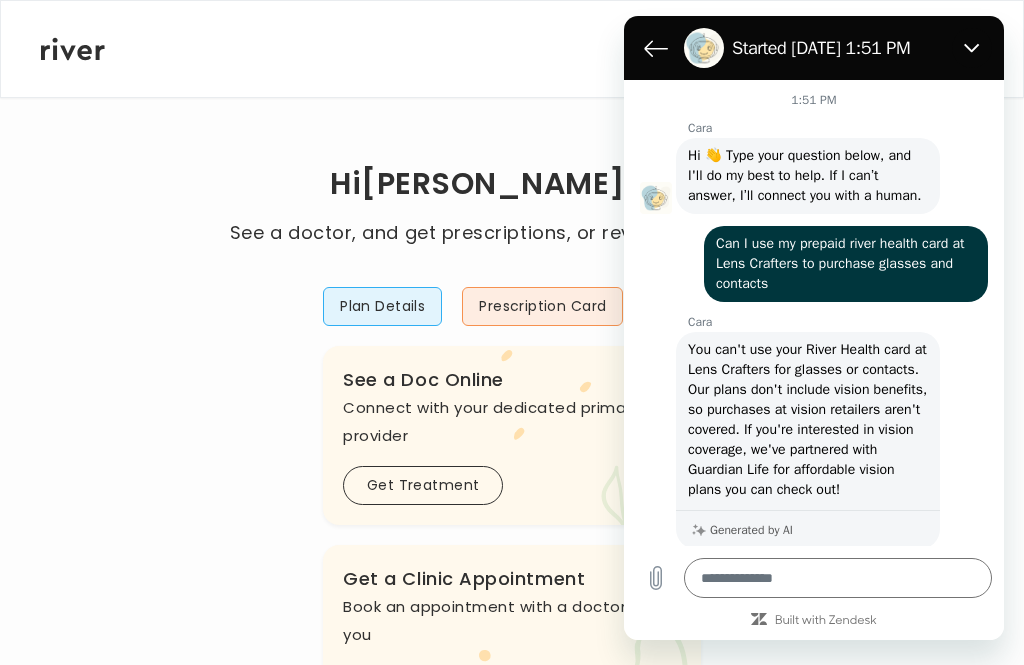 click on "Hi  TEARA See a doctor, and get prescriptions, or review your benefits Plan Details Prescription Card Get Support
.cls-1 {
fill: #ffe0ae;
}
.cls-2 {
fill: #eaefd8;
}
River Health Essential ACTIVE Employer Sponsored: Kohl's
.cls-see {
fill: #eaefd8;
}
.cls-see-doctor {
fill: #ffe0ae;
}
See a Doc Online Connect with your dedicated primary care provider Get Treatment
.cls-clinic {
fill: #eaefd8;
}
.cls-clinic-appt {
fill: #ffe0ae;
}
Get a Clinic Appointment Book an appointment with a doctor near you Schedule Visit
.cls-1 {
fill: #ffe0ae;
}
Behavioral Health Get help with anxiety, depression, and more Get Started .cls-1{fill:#ffe0ae} Get a Prescription Refill Request a refill for current medications Get Prescription
.cls-1 {
fill: #ffe0ae;
}
.cls-2 {
fill: #eaefd8;
}" at bounding box center (512, 708) 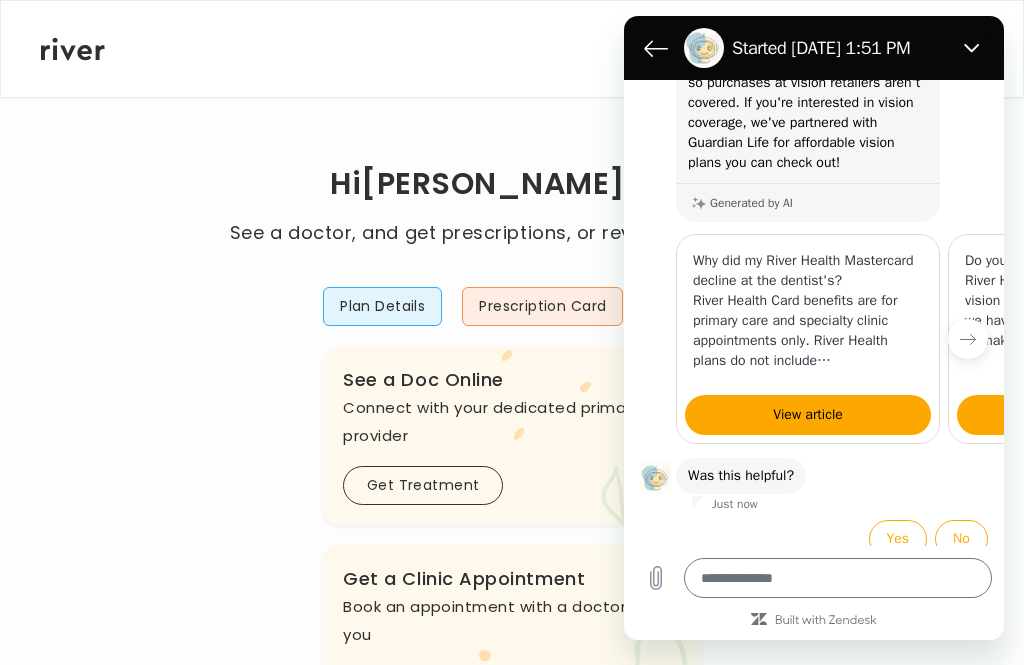 scroll, scrollTop: 326, scrollLeft: 0, axis: vertical 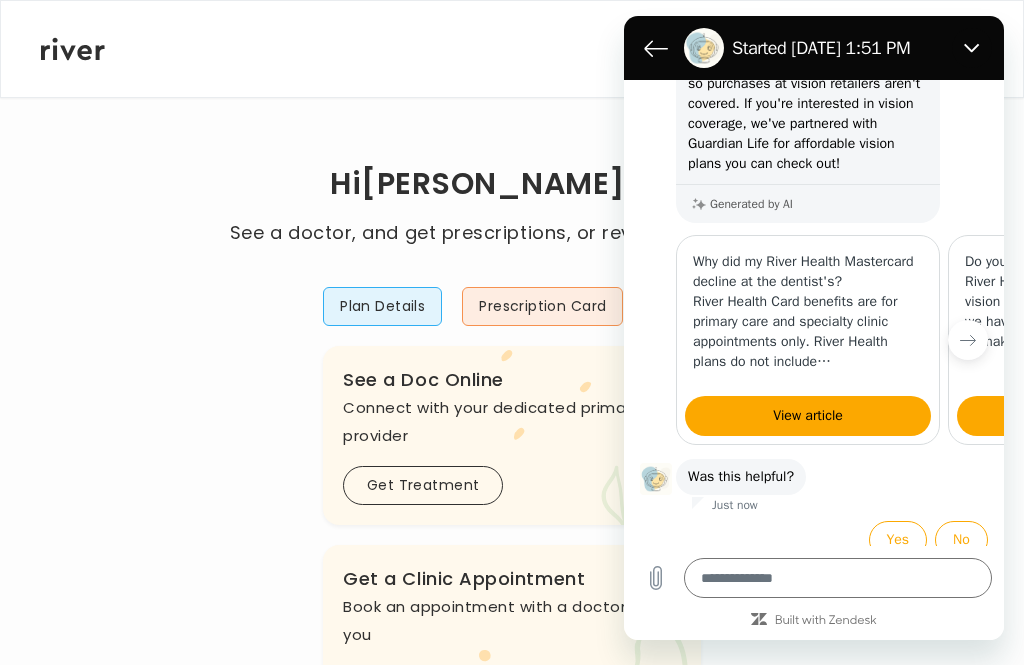 click on "Yes" at bounding box center (898, 540) 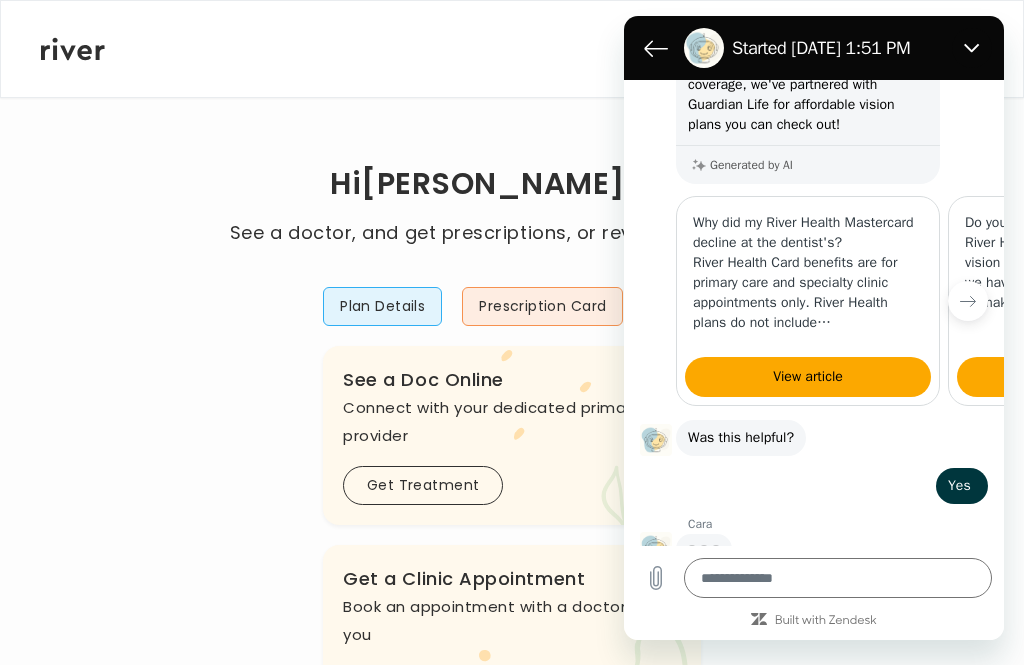 scroll, scrollTop: 366, scrollLeft: 0, axis: vertical 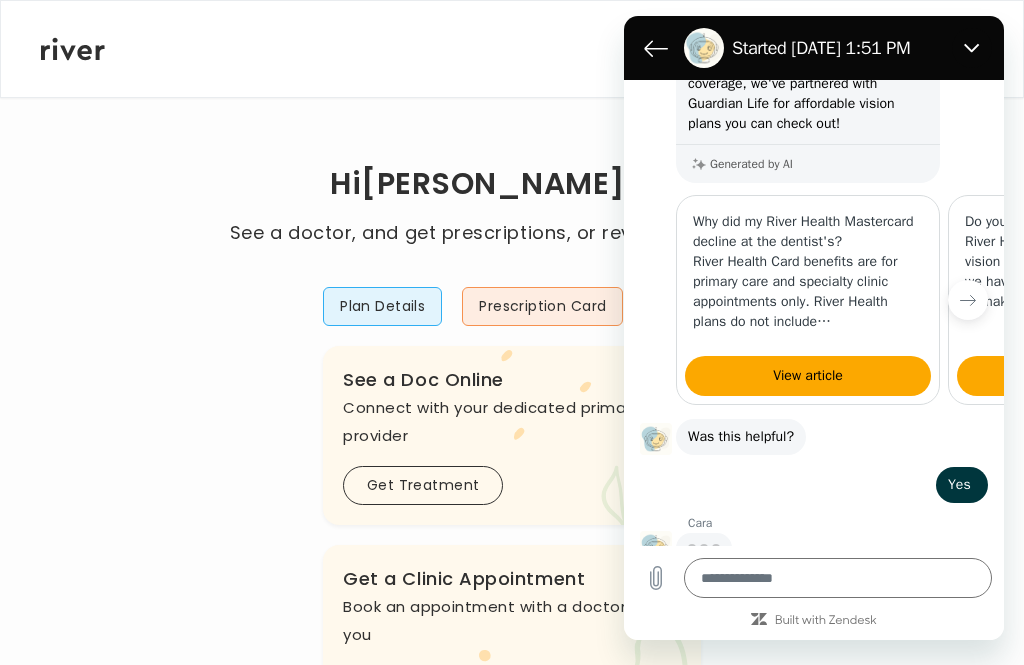 type 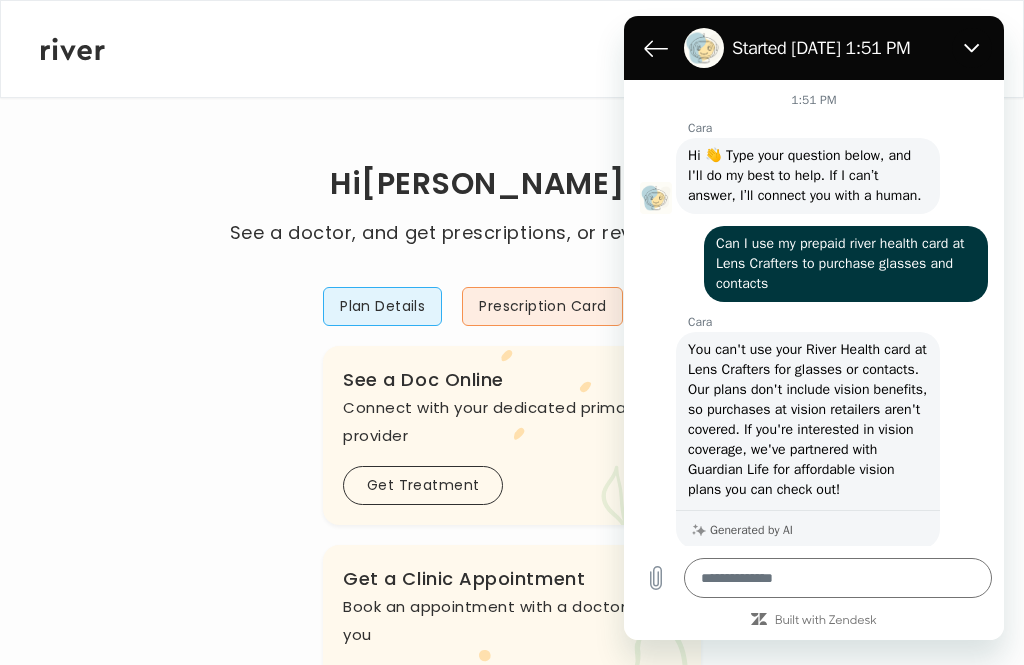scroll, scrollTop: 0, scrollLeft: 0, axis: both 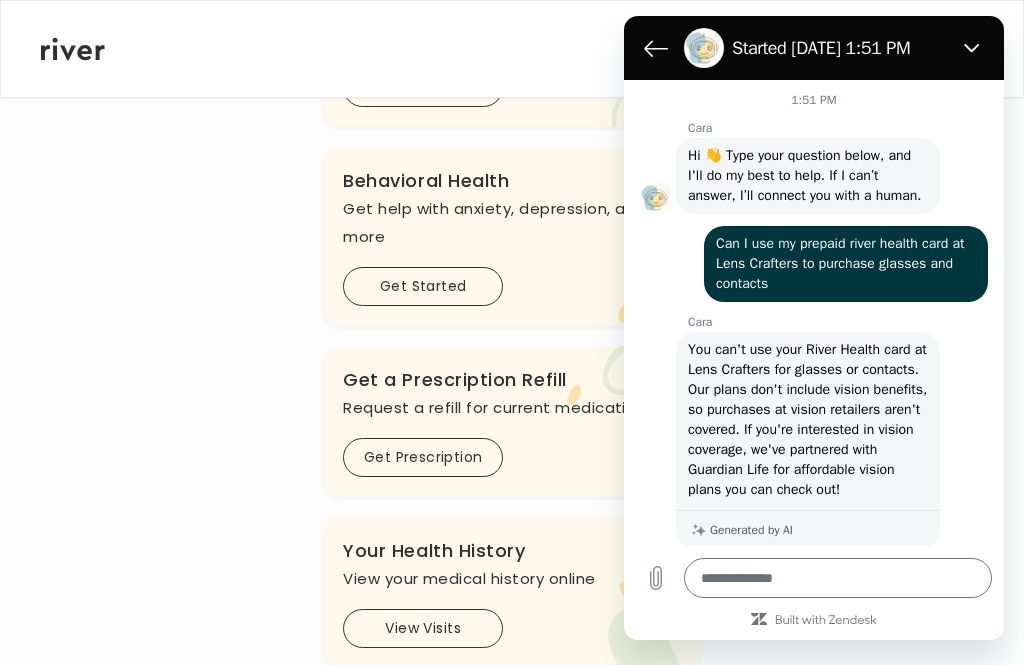 click 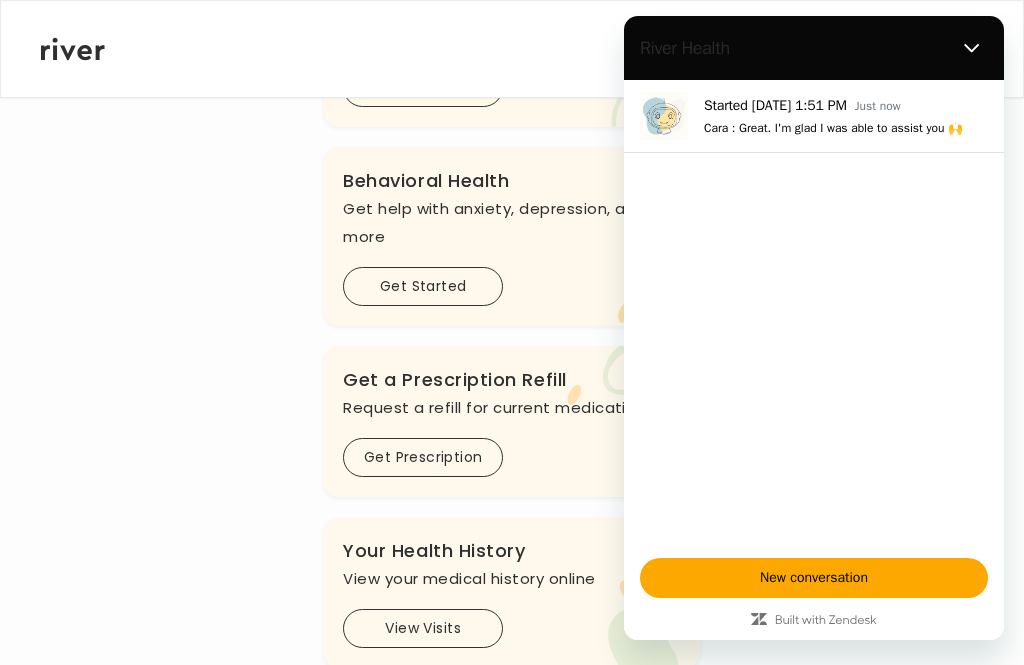 click 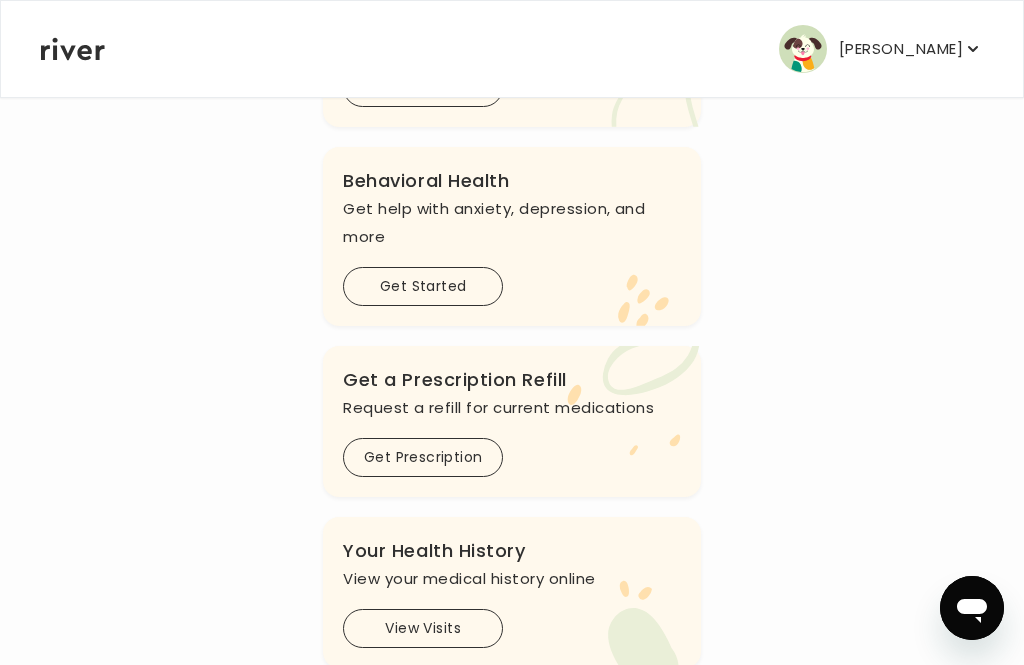 click on "TEARA BUCK Profile Activate Card Add Family Reimbursement Terms of Service Privacy Policy Logout" at bounding box center [512, 49] 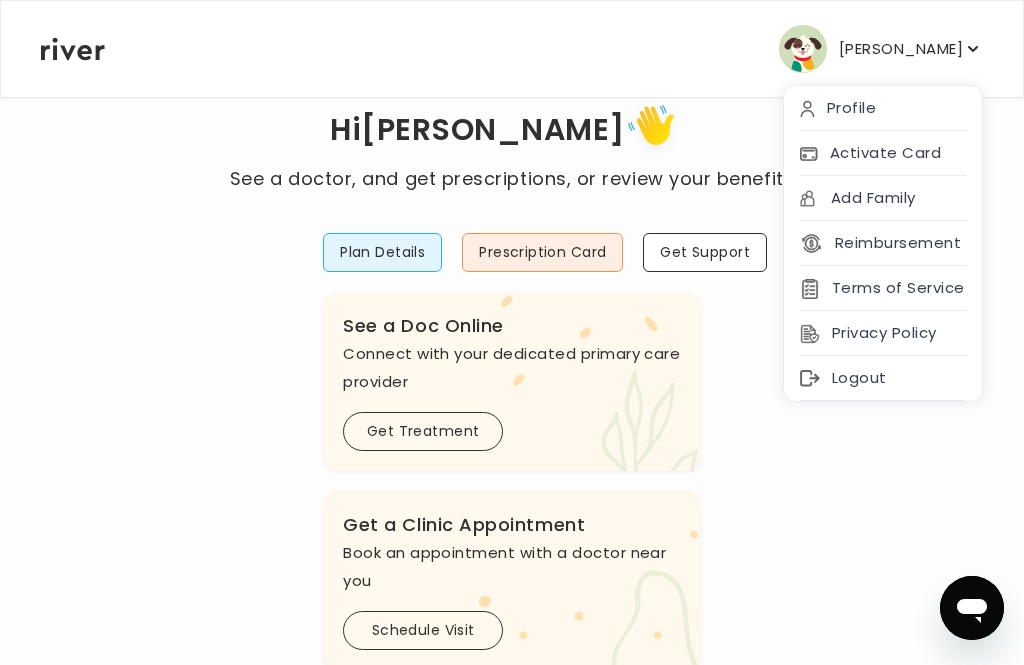 scroll, scrollTop: 53, scrollLeft: 0, axis: vertical 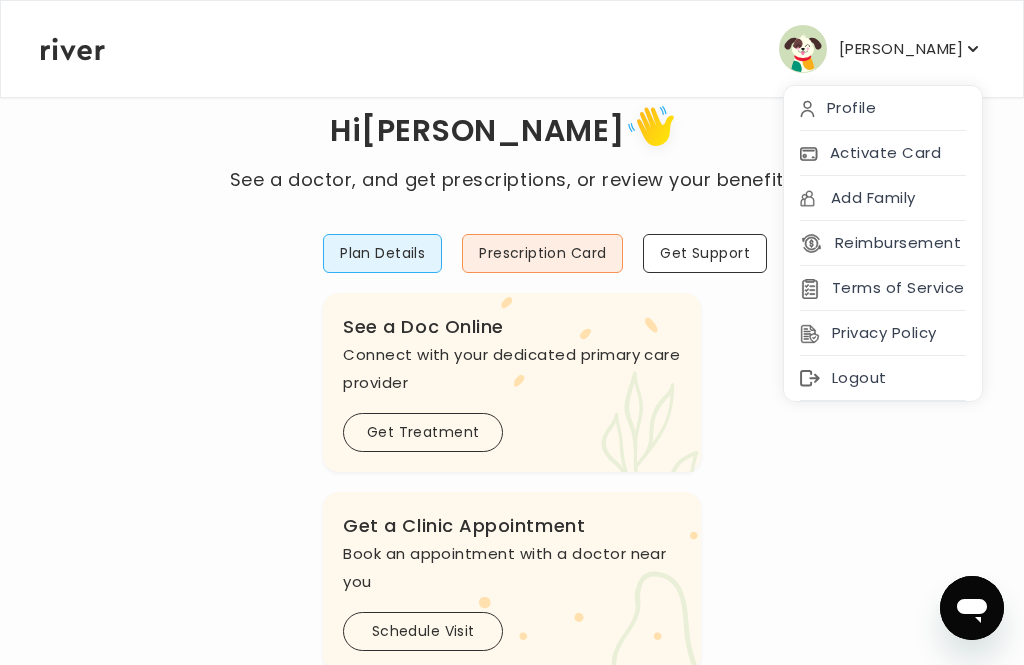 click at bounding box center [972, 608] 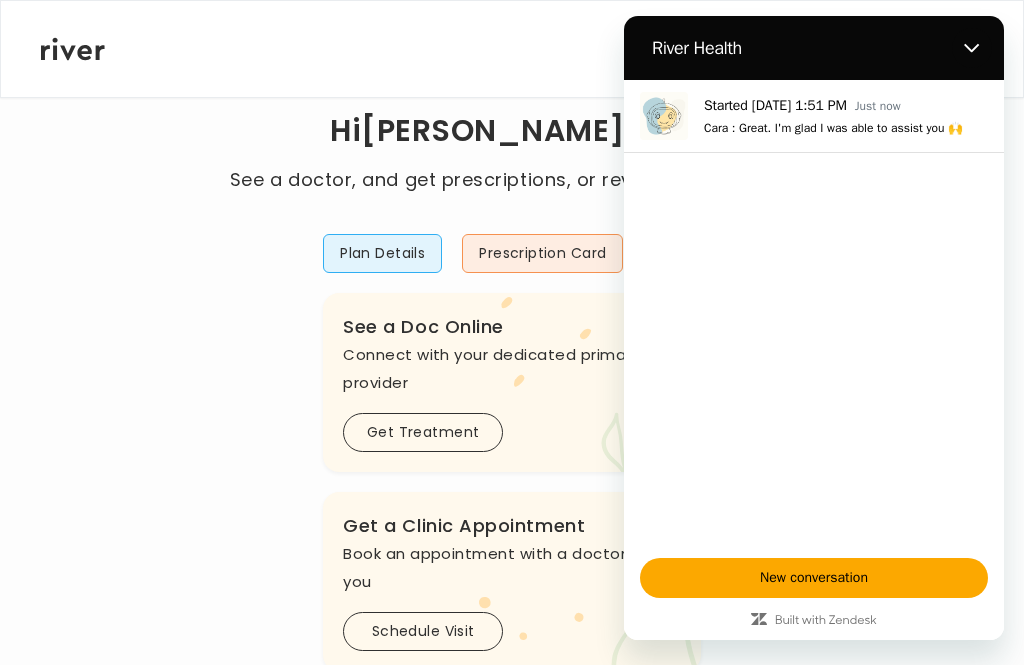 click on "Started Jul 28 at 1:51 PM Just now Cara : Great. I'm glad I was able to assist you 🙌️" at bounding box center [846, 116] 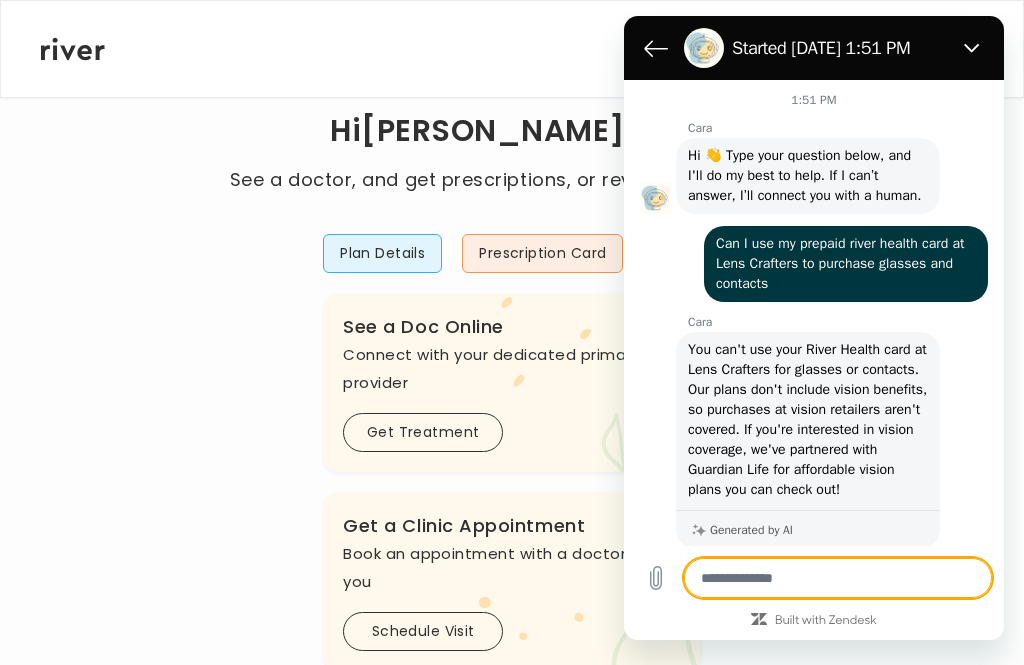 scroll, scrollTop: 94, scrollLeft: 0, axis: vertical 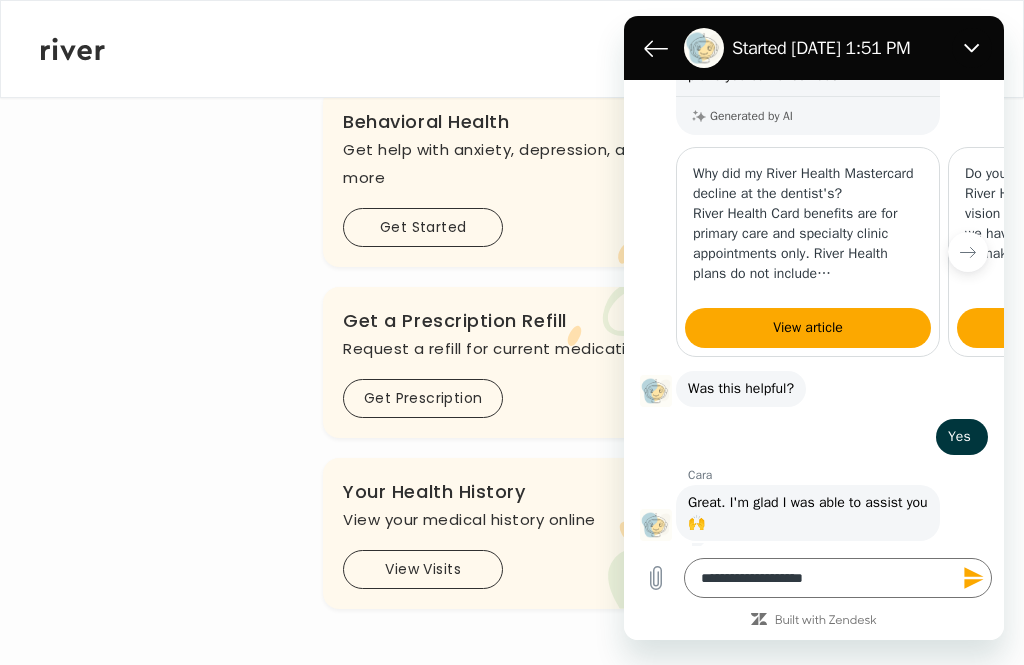 click on "**********" at bounding box center (838, 578) 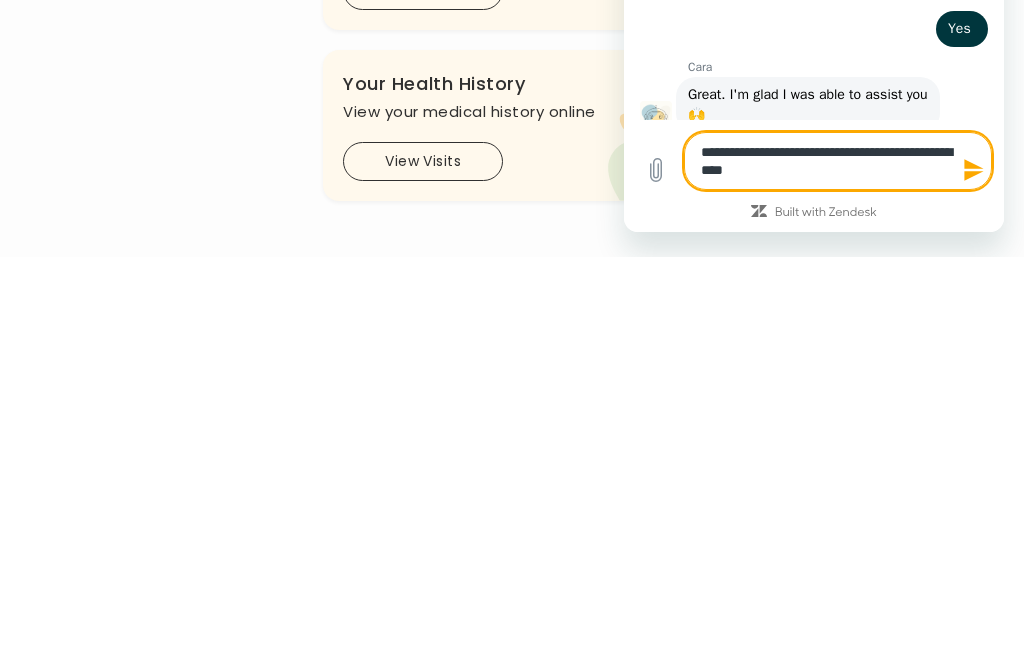 click at bounding box center (814, 211) 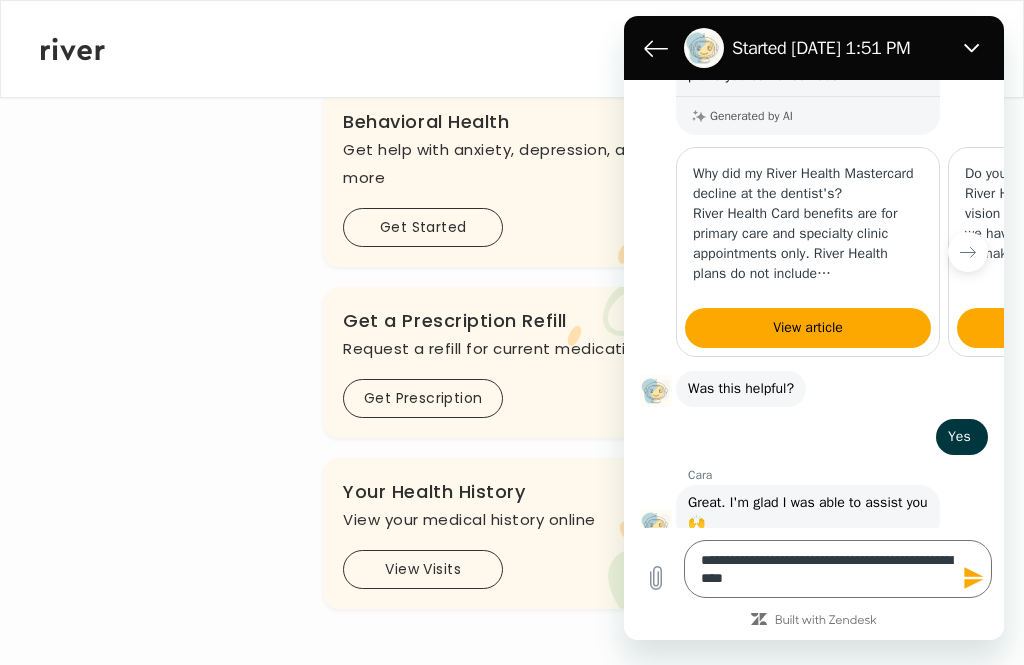 click 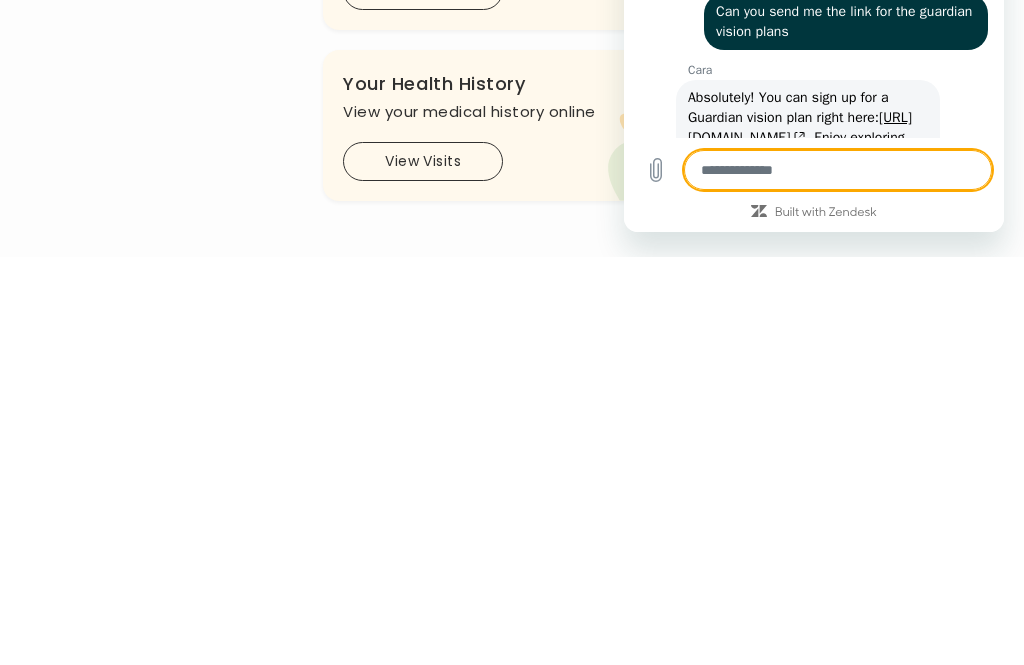 scroll, scrollTop: 565, scrollLeft: 0, axis: vertical 